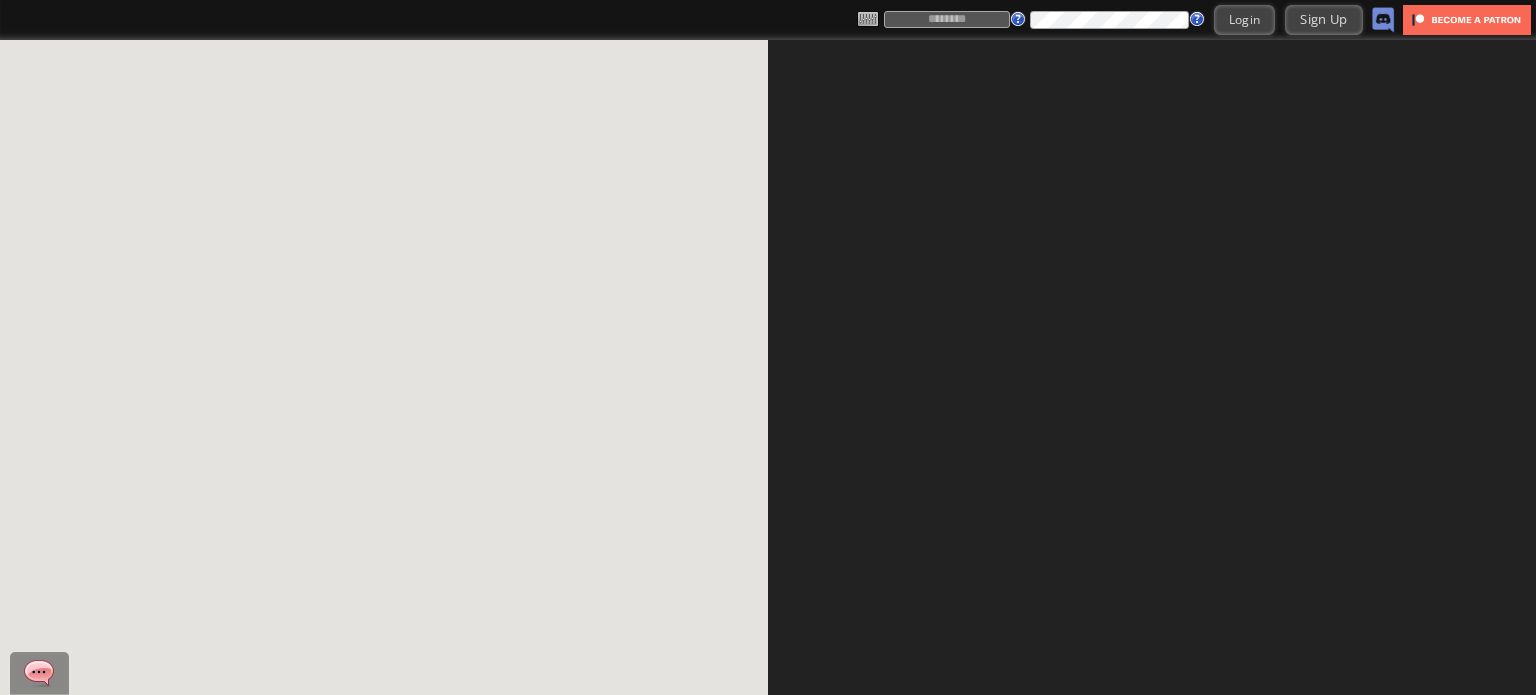 scroll, scrollTop: 0, scrollLeft: 0, axis: both 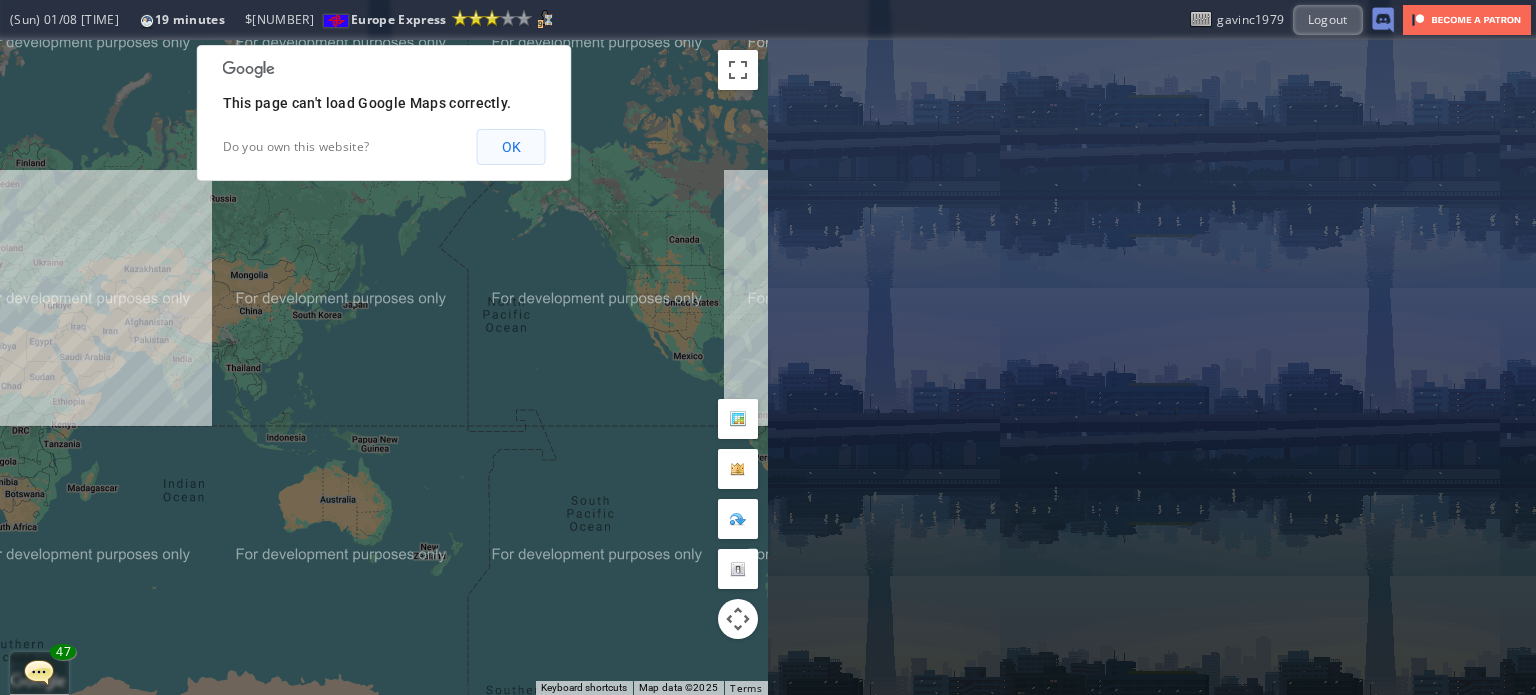 click on "OK" at bounding box center (511, 147) 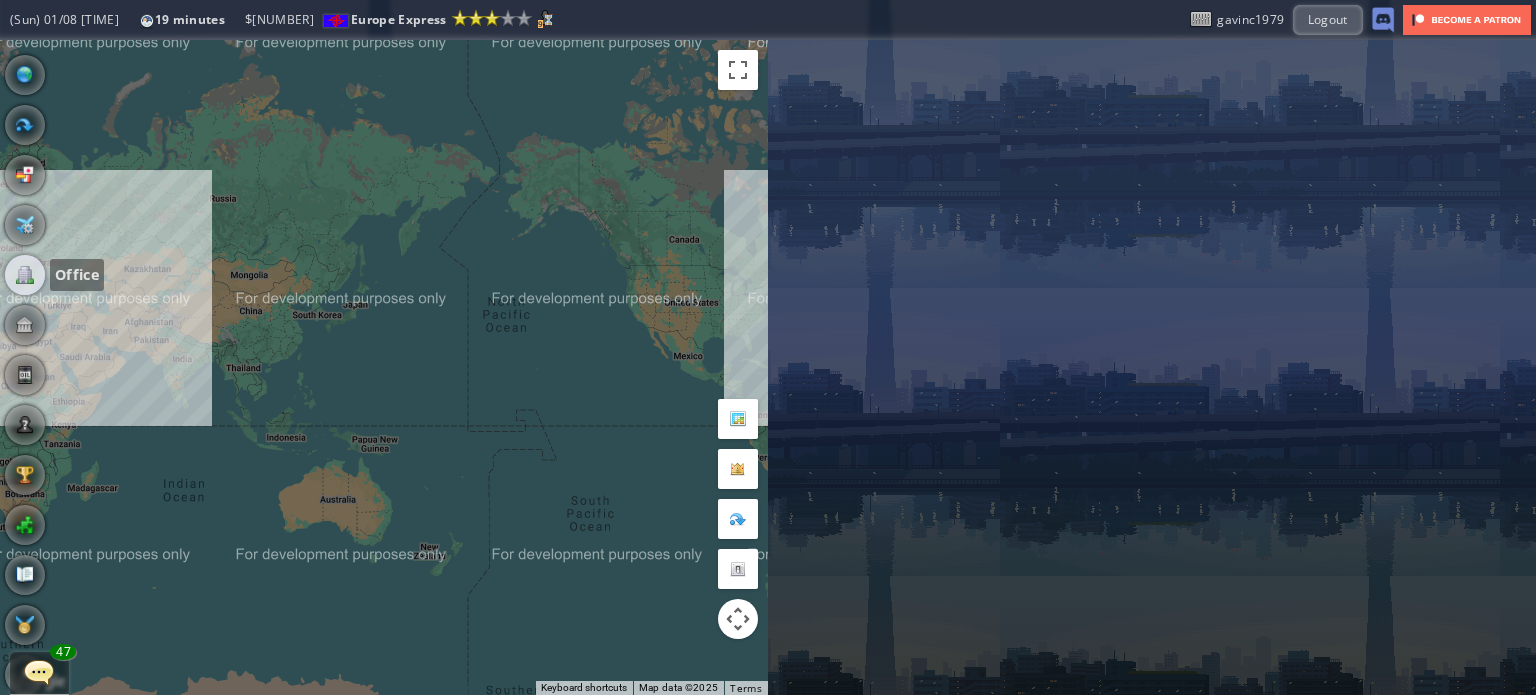 click at bounding box center (25, 275) 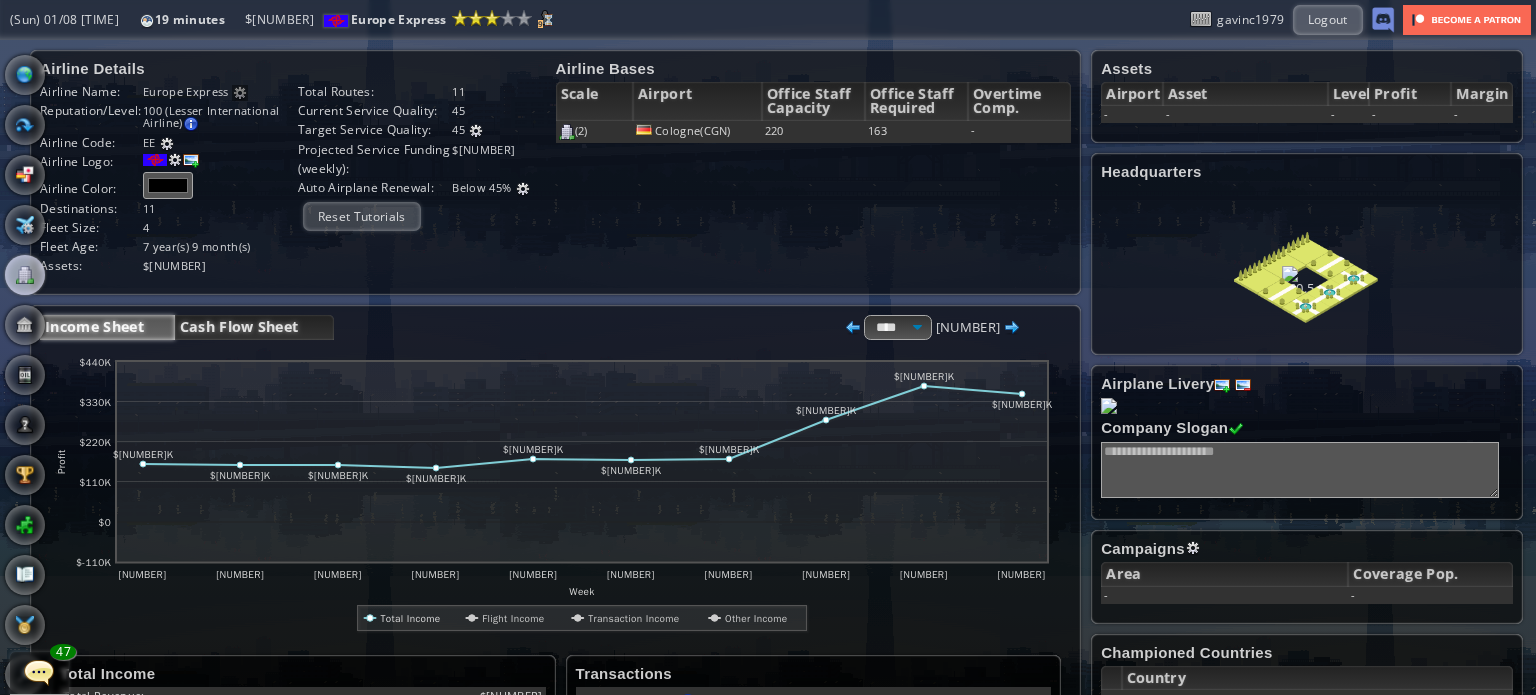 click on "Cash Flow Sheet" at bounding box center (254, 327) 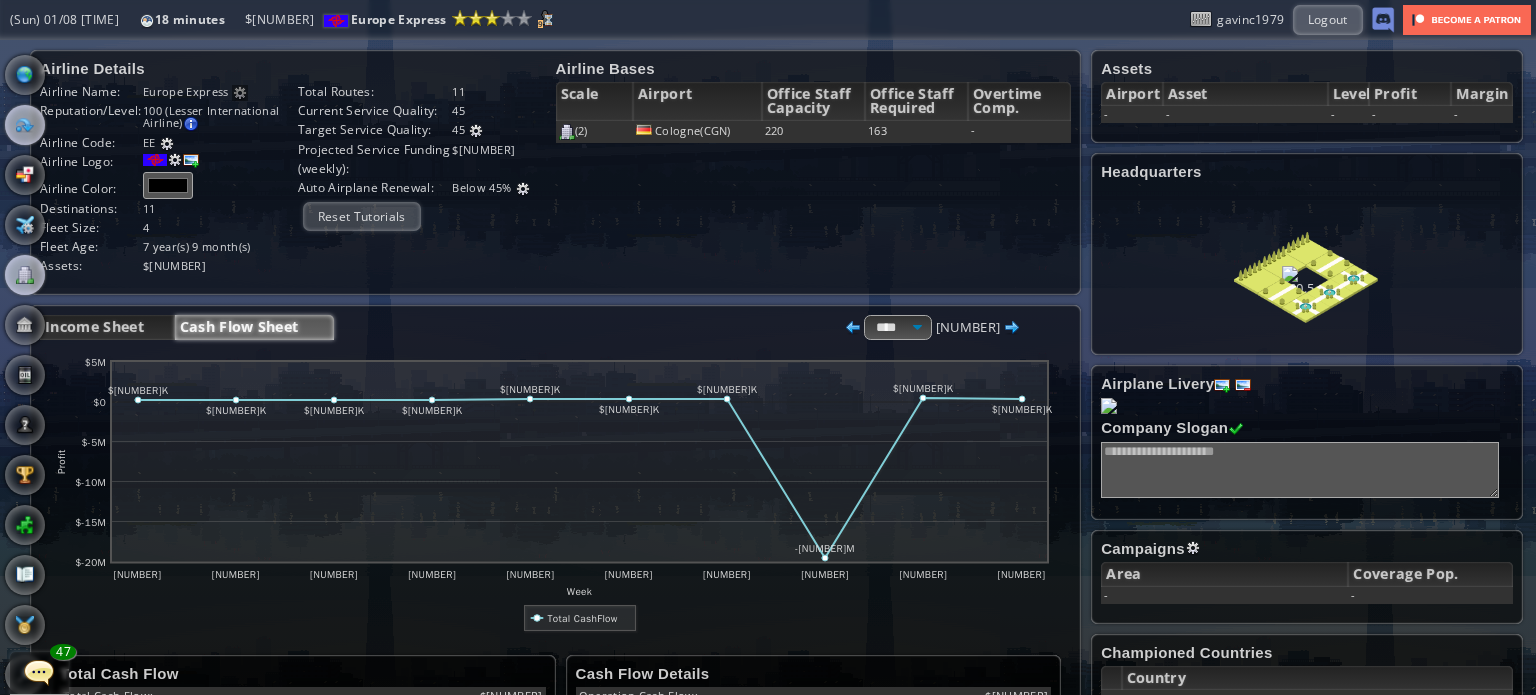click at bounding box center (25, 125) 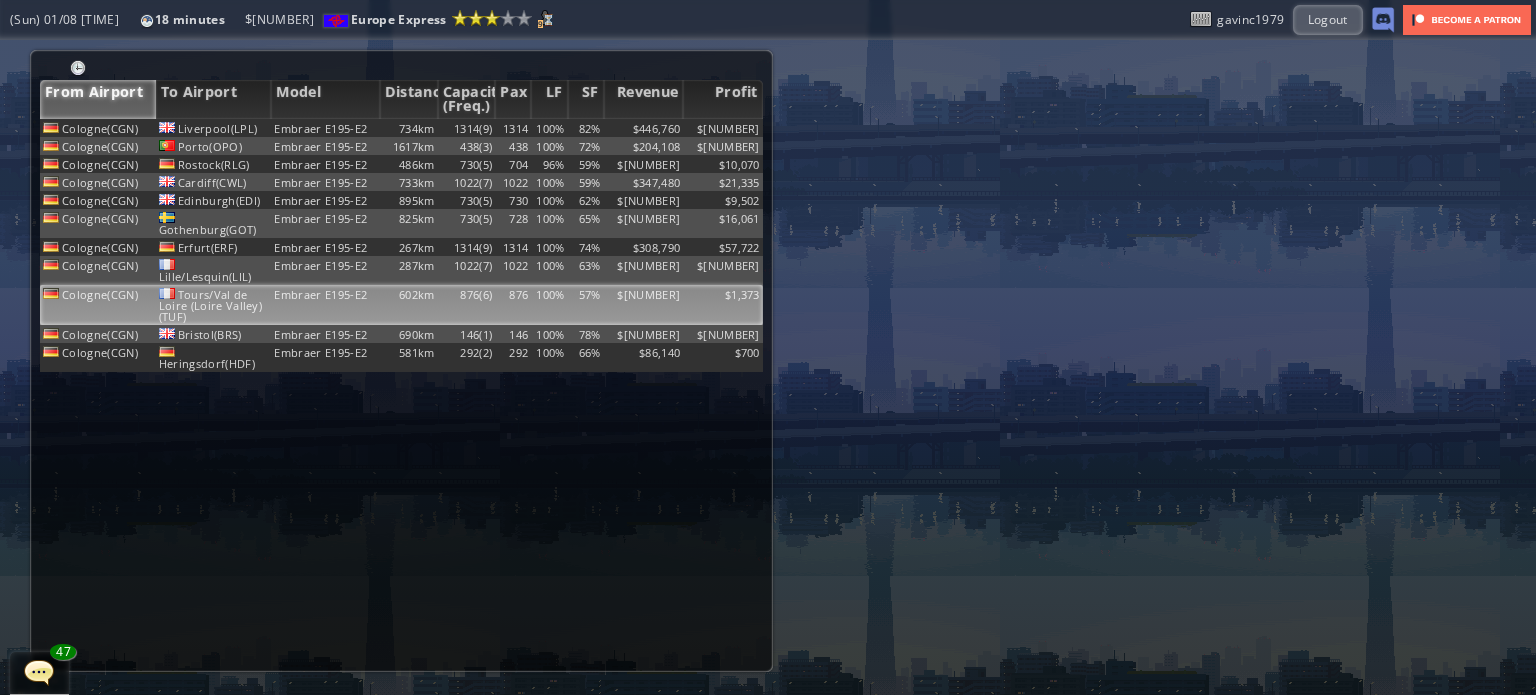 click on "100%" at bounding box center (549, 128) 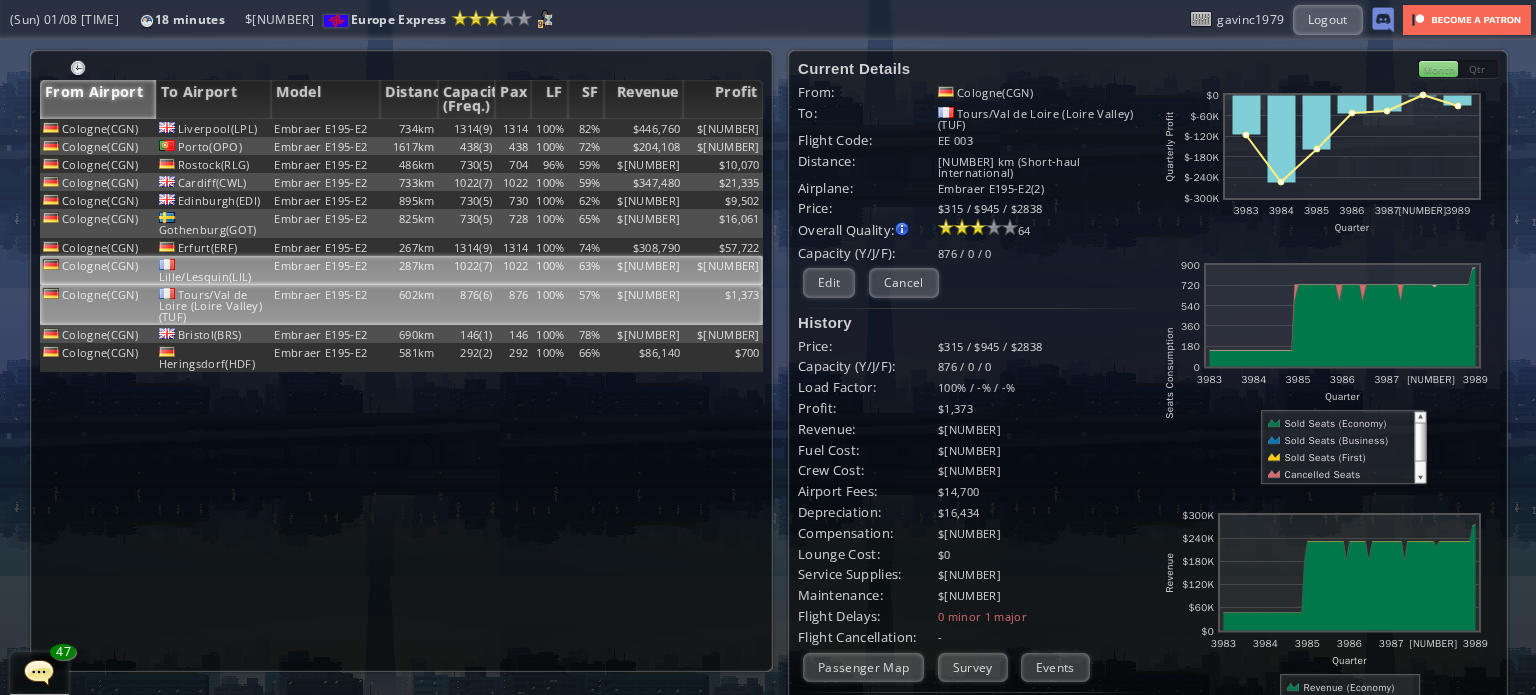 click on "287km" at bounding box center (409, 128) 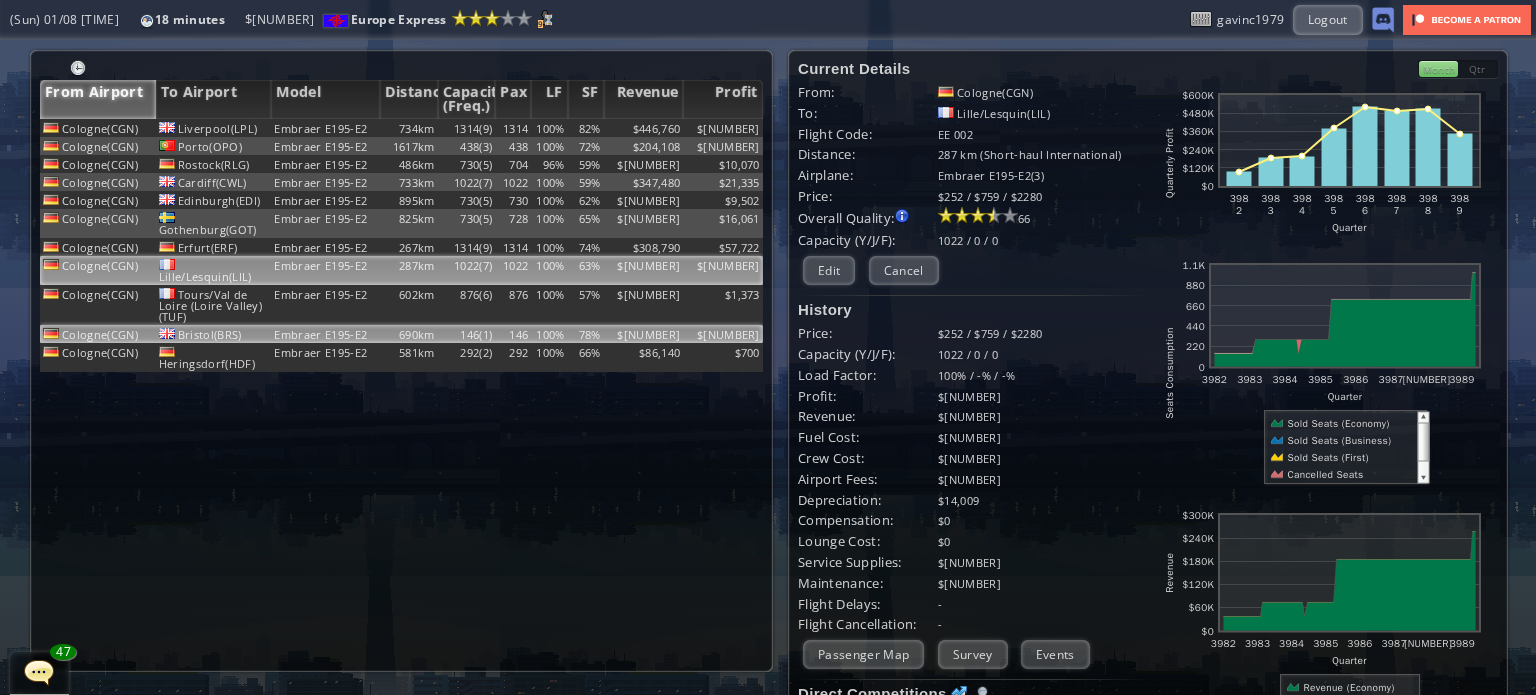 click on "146(1)" at bounding box center [467, 128] 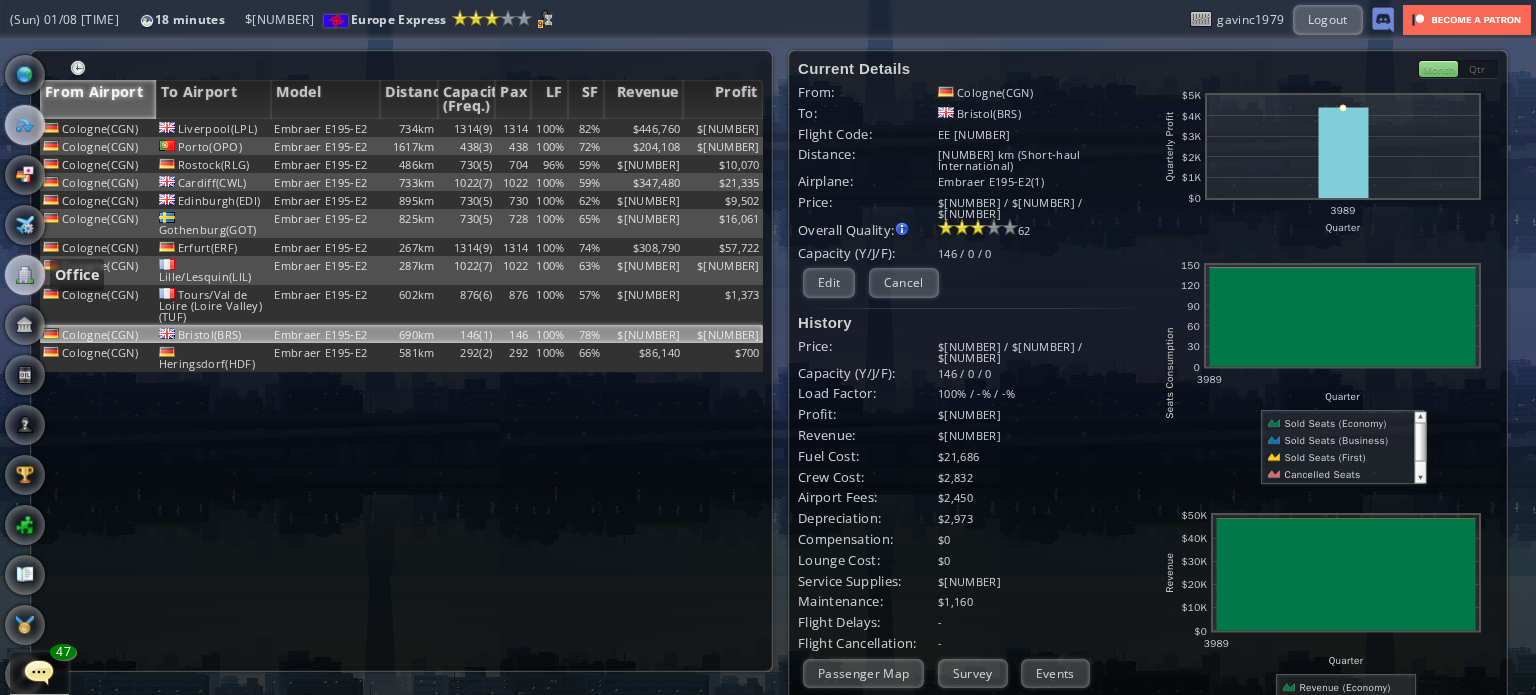 click at bounding box center (25, 275) 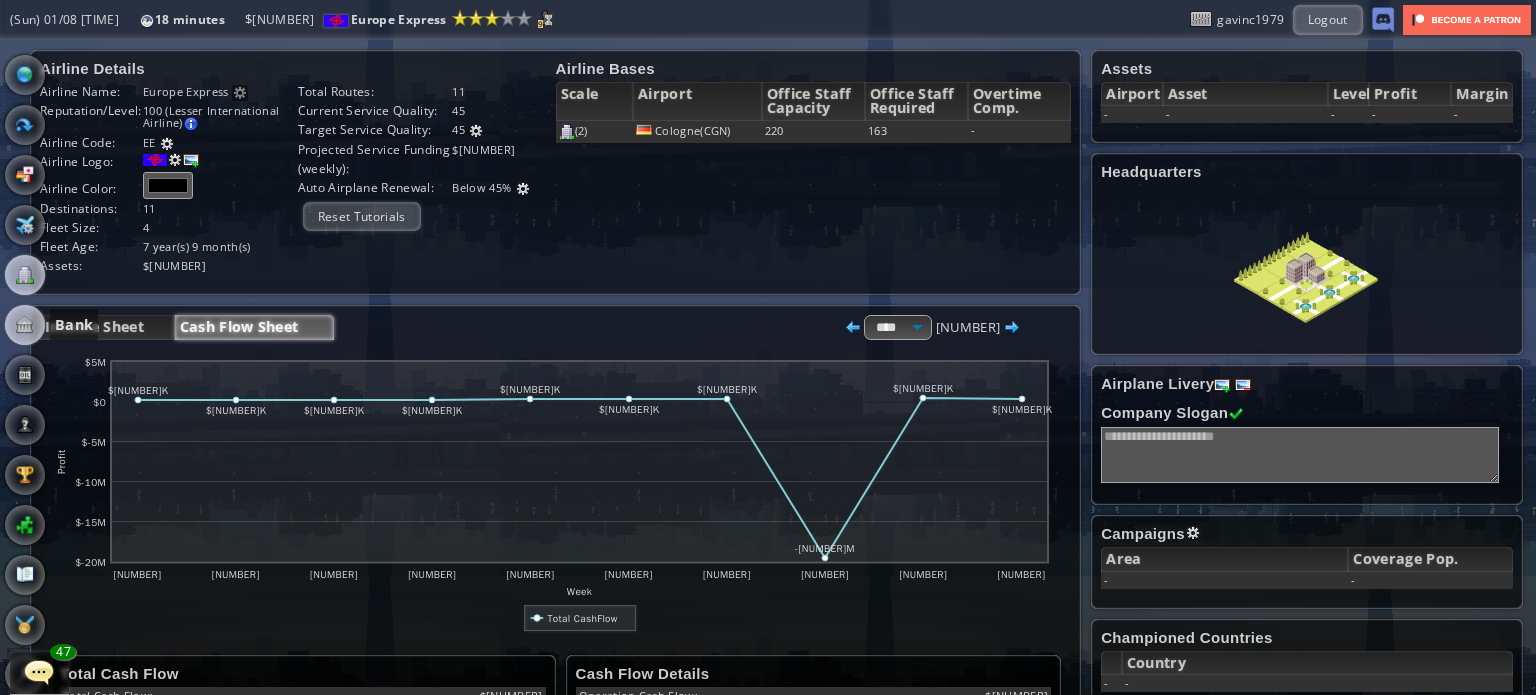 click at bounding box center [25, 325] 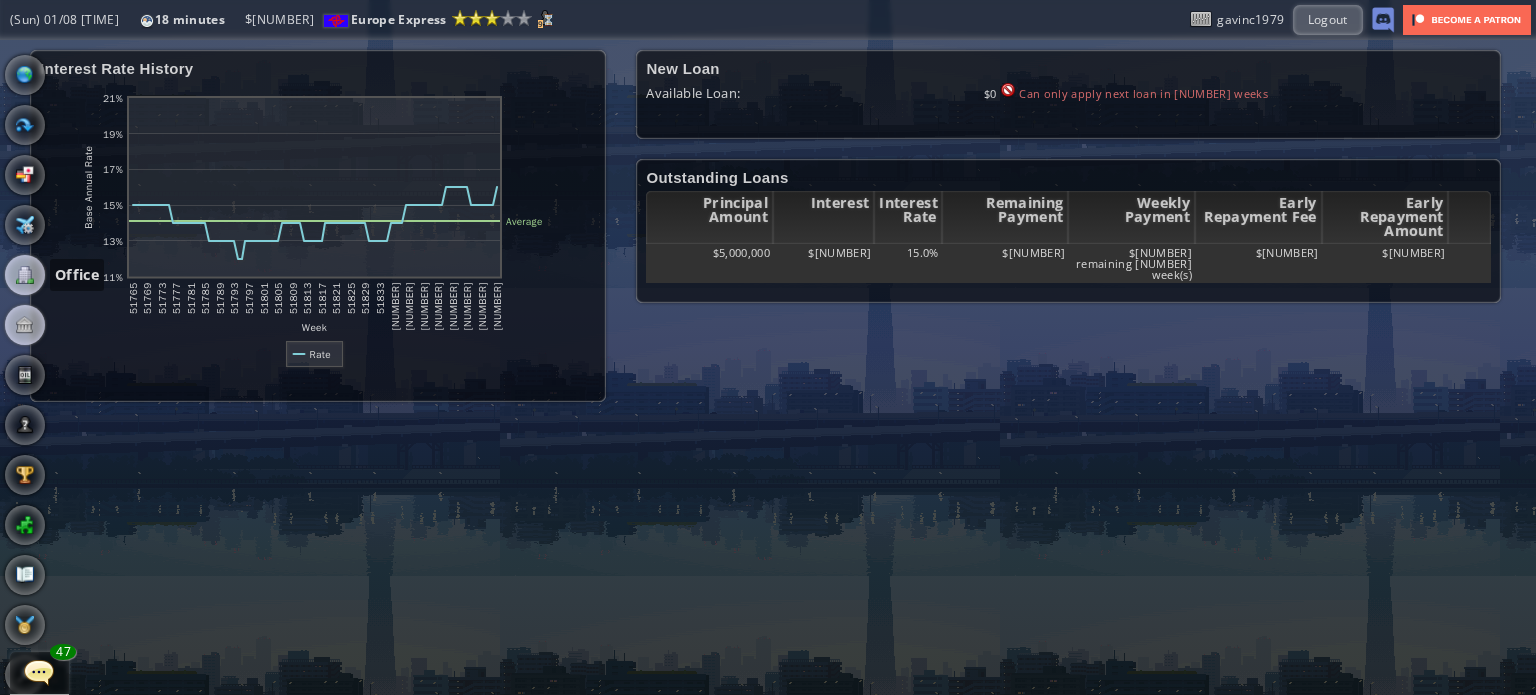 click at bounding box center [25, 275] 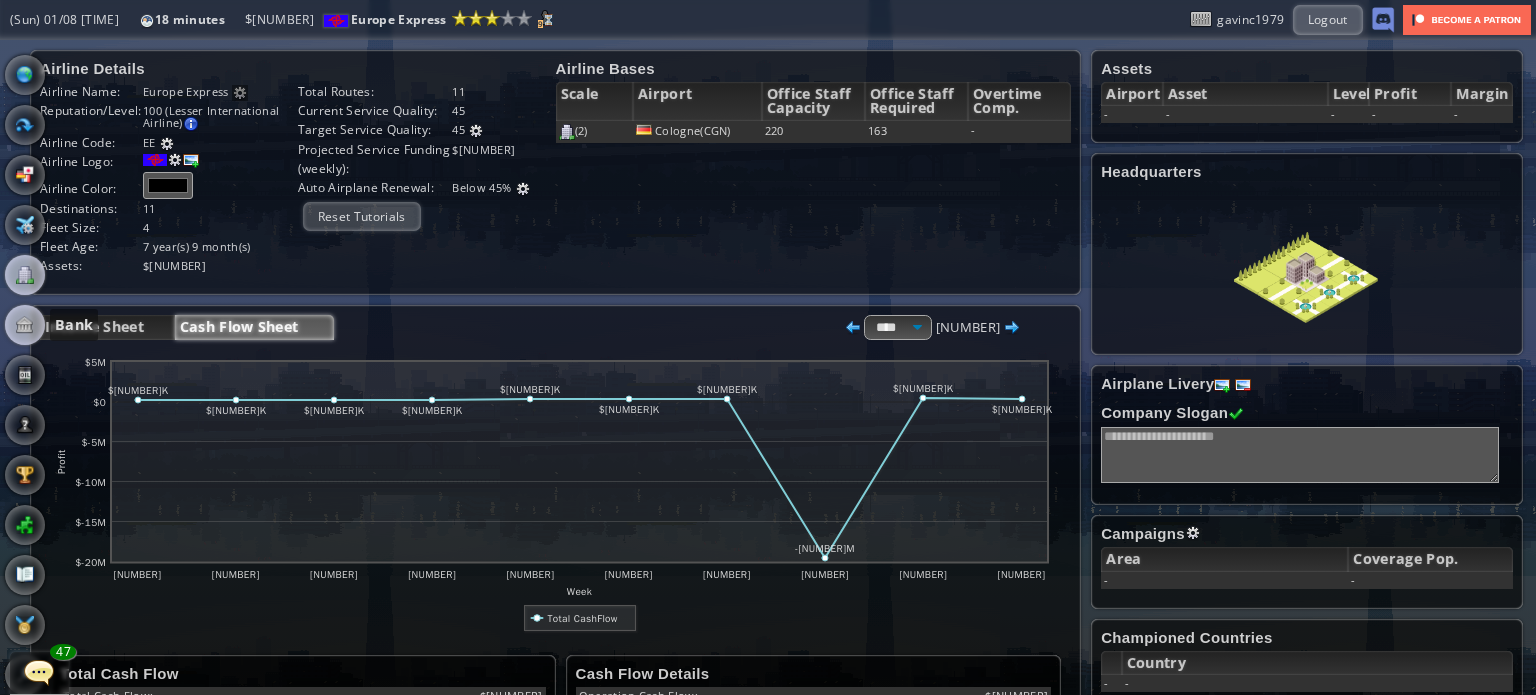 click at bounding box center (25, 325) 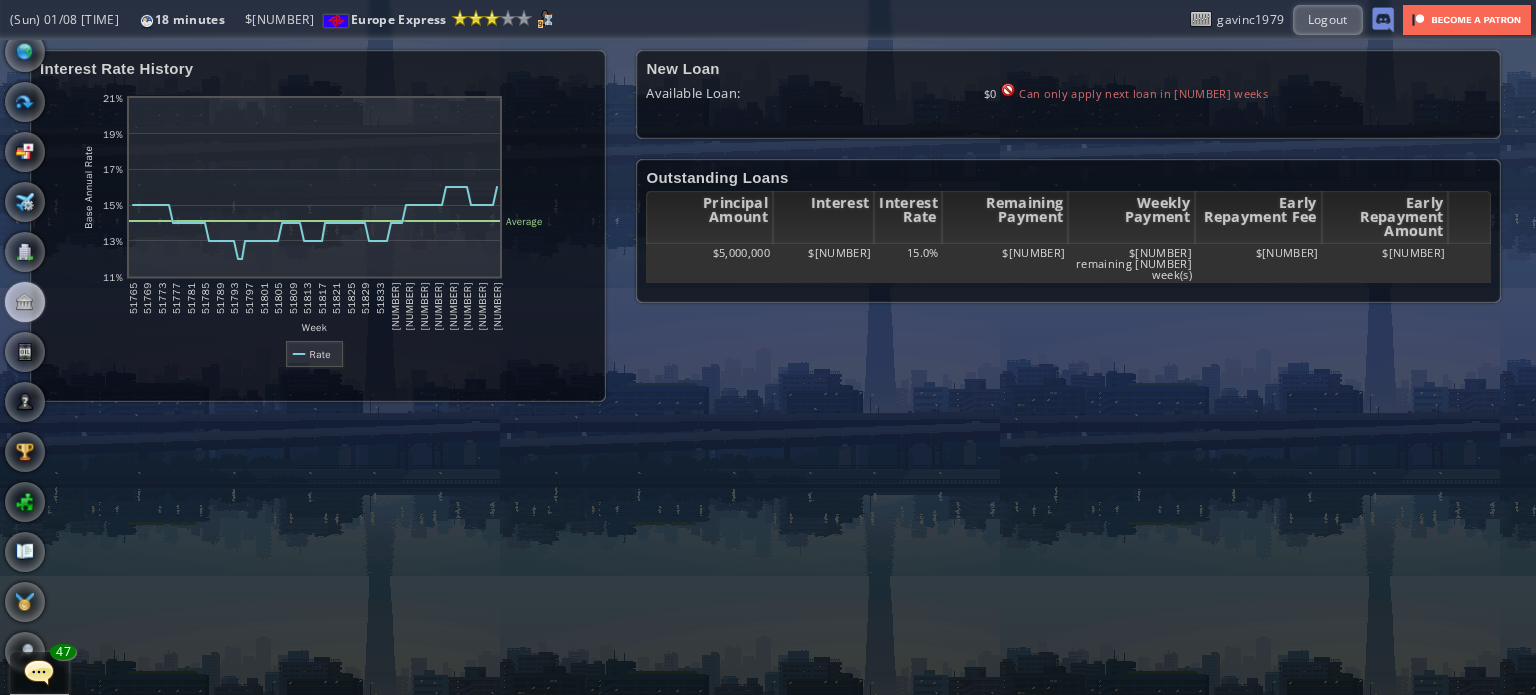 scroll, scrollTop: 0, scrollLeft: 0, axis: both 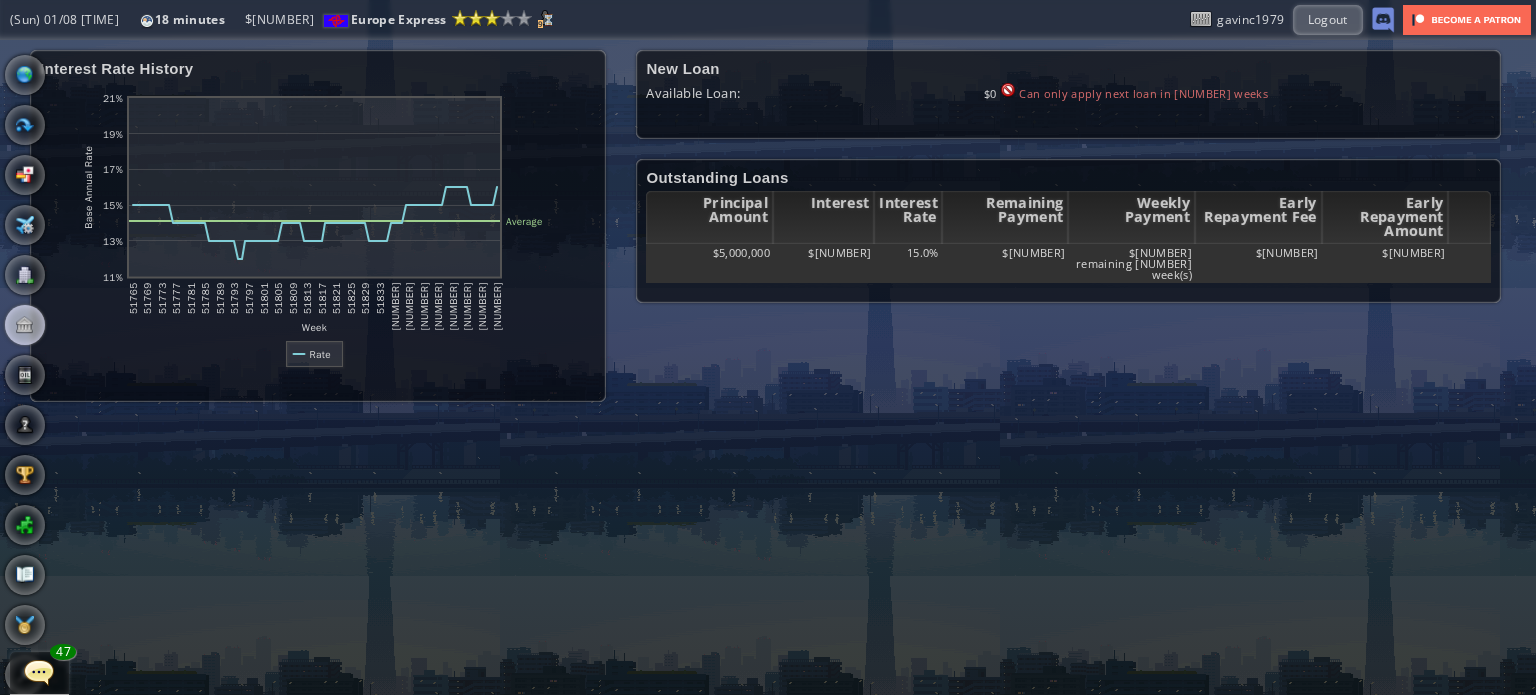 click on "World Map" at bounding box center [25, 75] 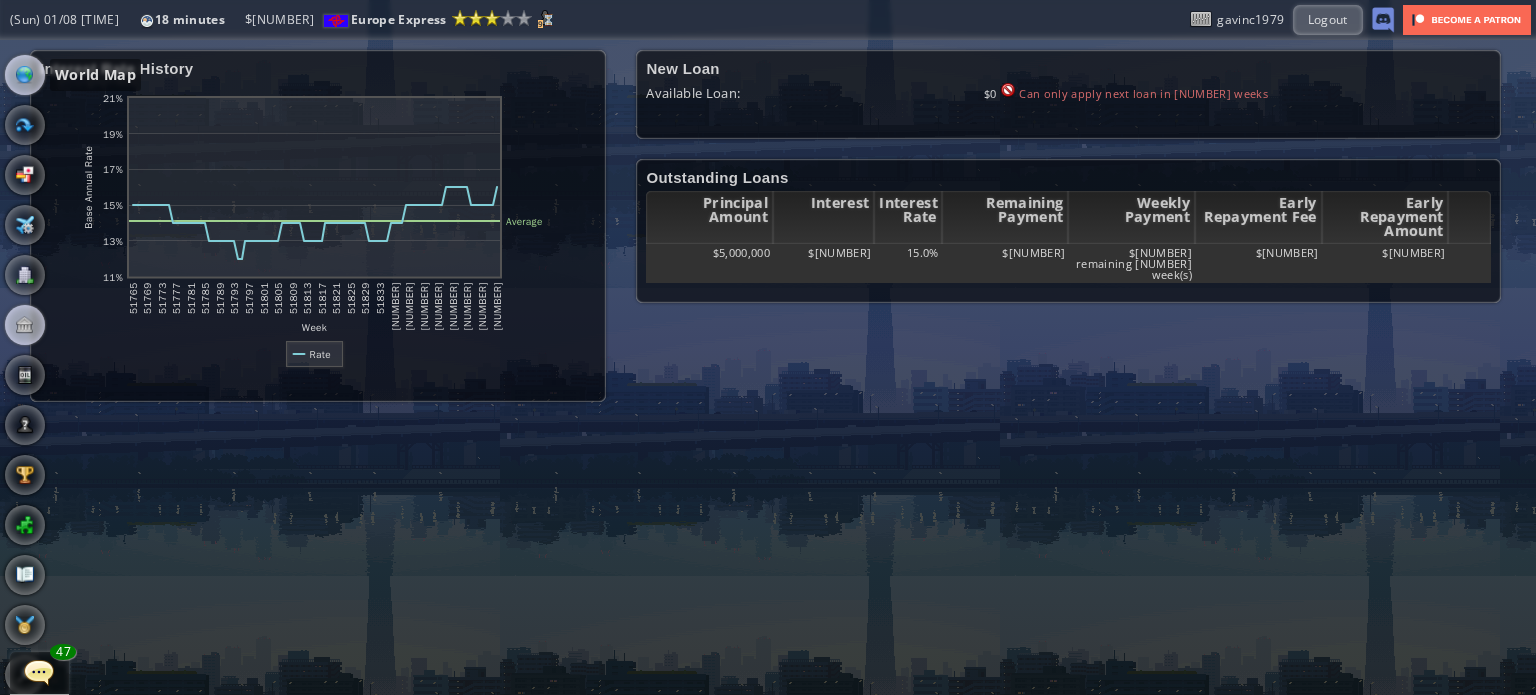 click at bounding box center [25, 75] 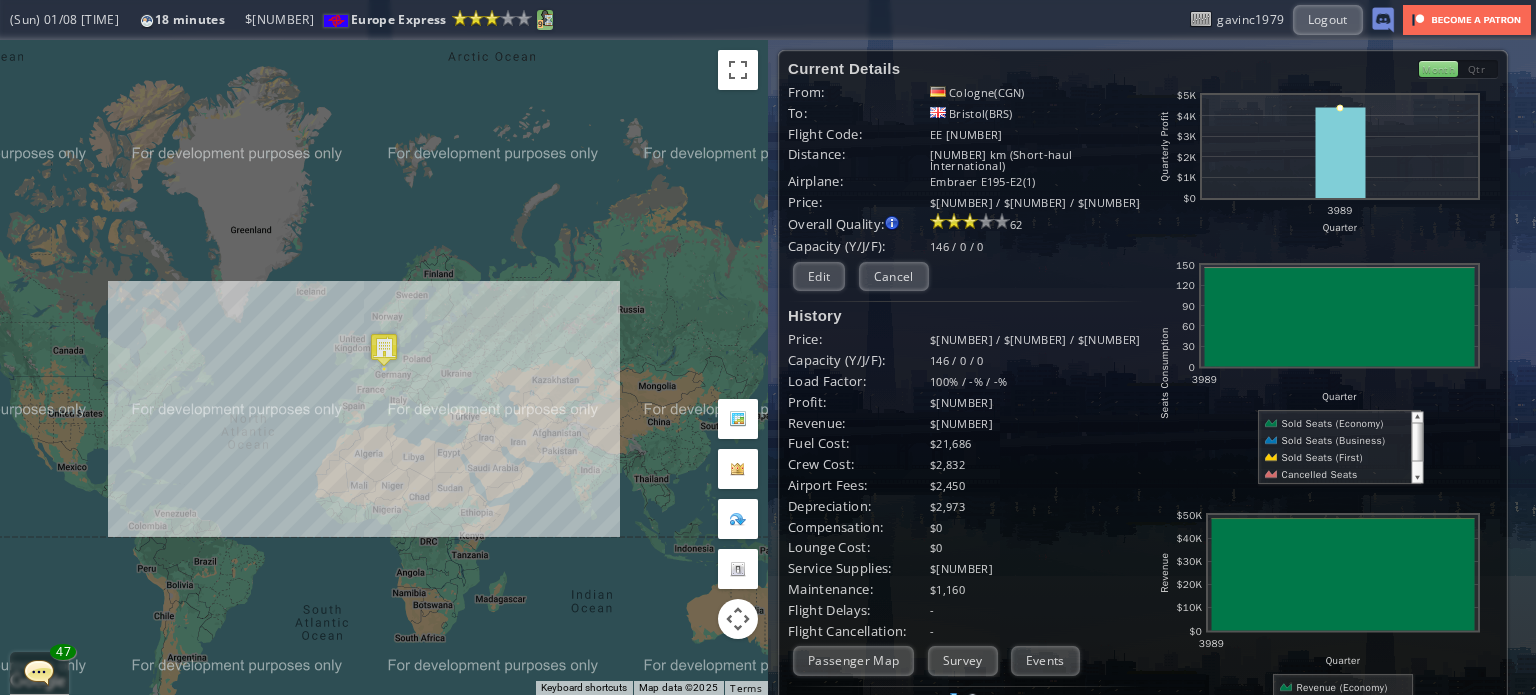 click on "9" at bounding box center [540, 24] 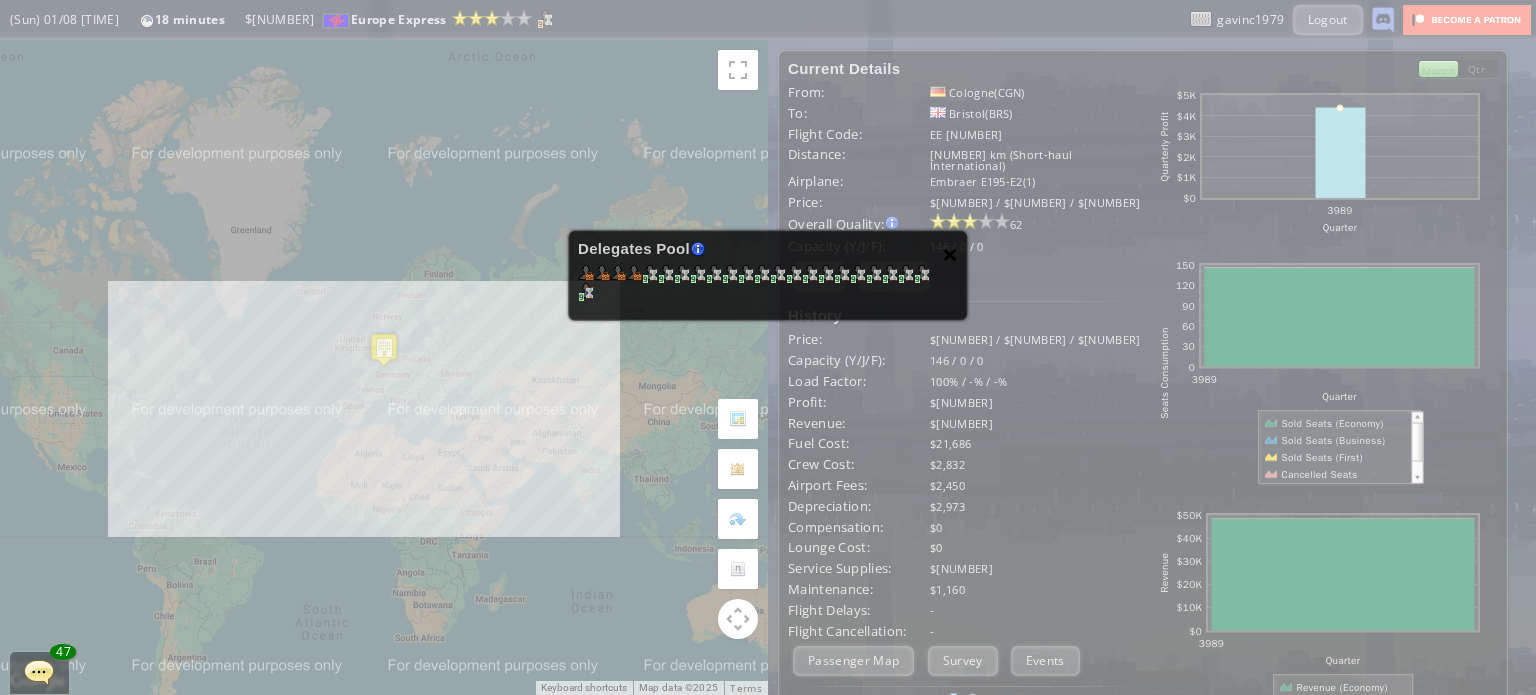 click on "×" at bounding box center [950, 254] 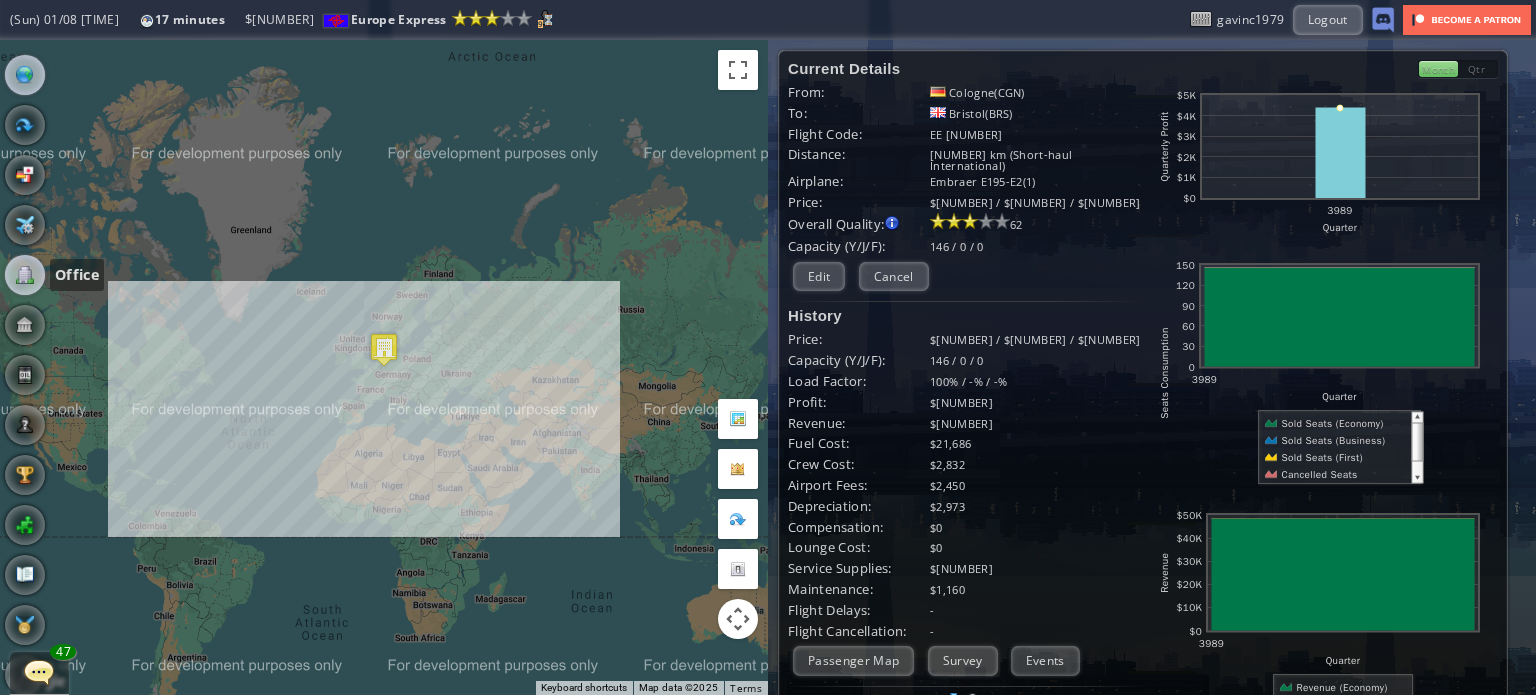 click at bounding box center [25, 275] 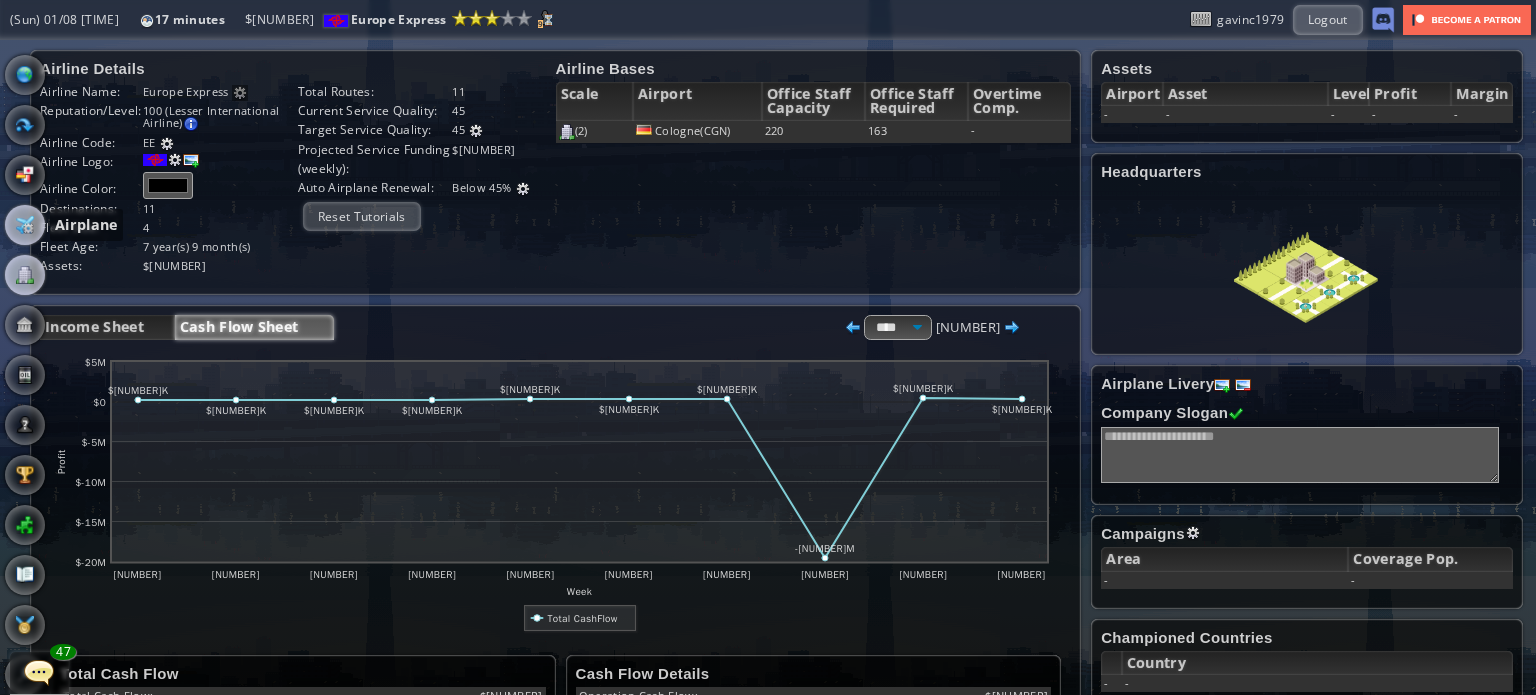 click at bounding box center (25, 225) 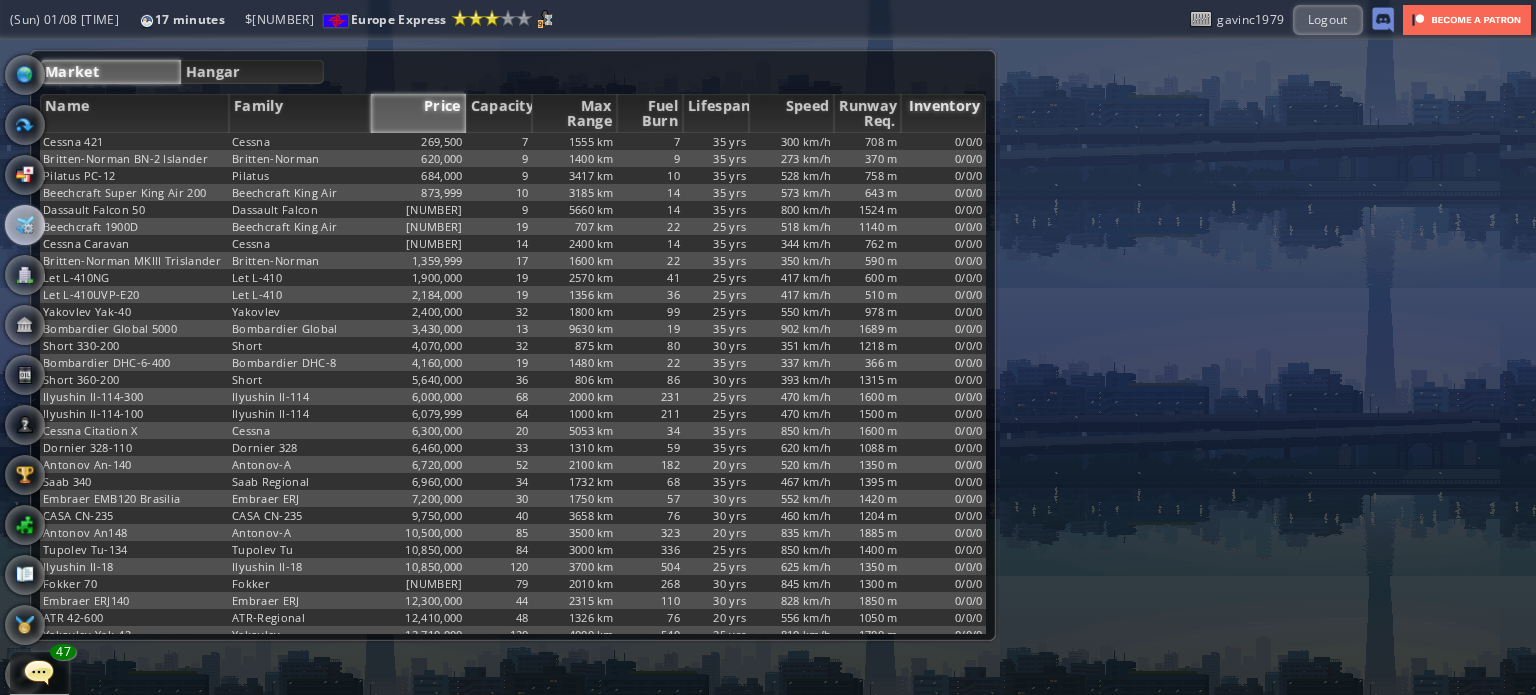 click on "Inventory" at bounding box center (943, 113) 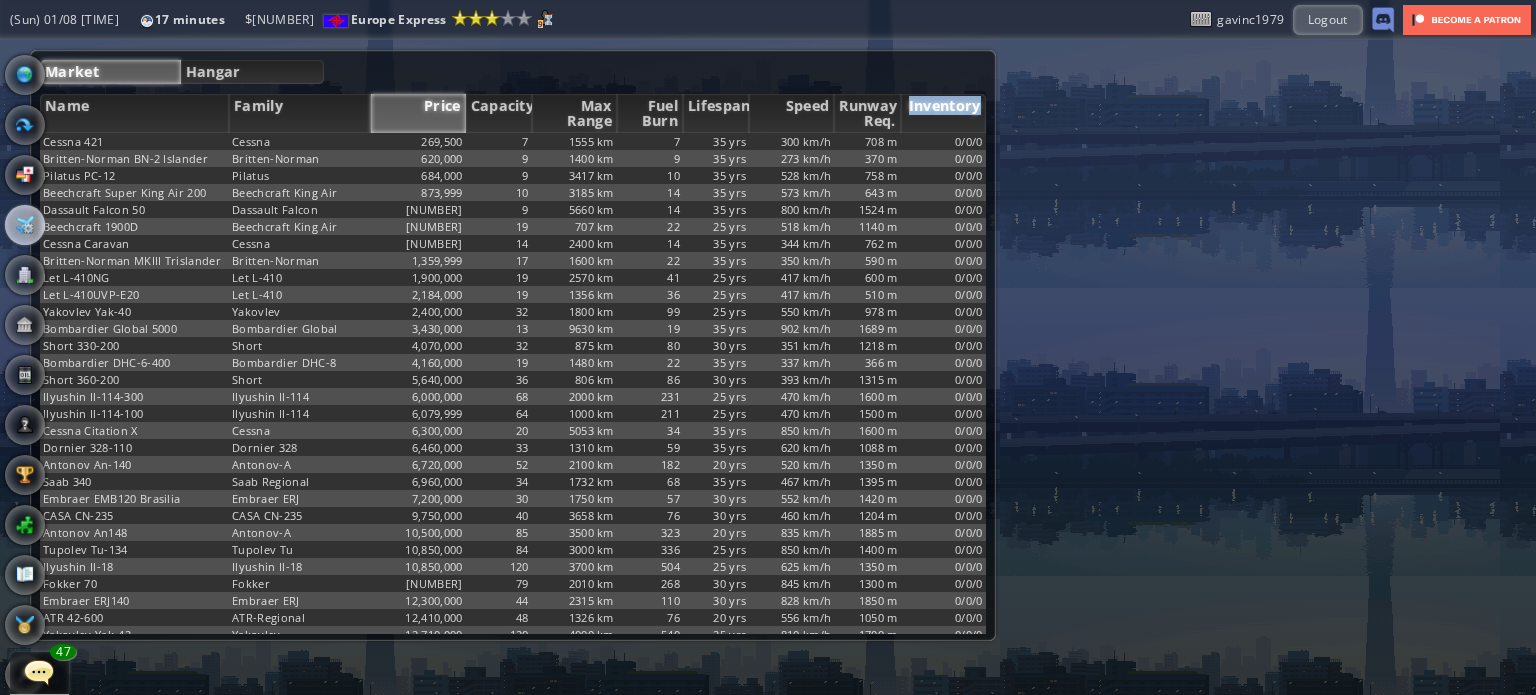 click on "Inventory" at bounding box center (943, 113) 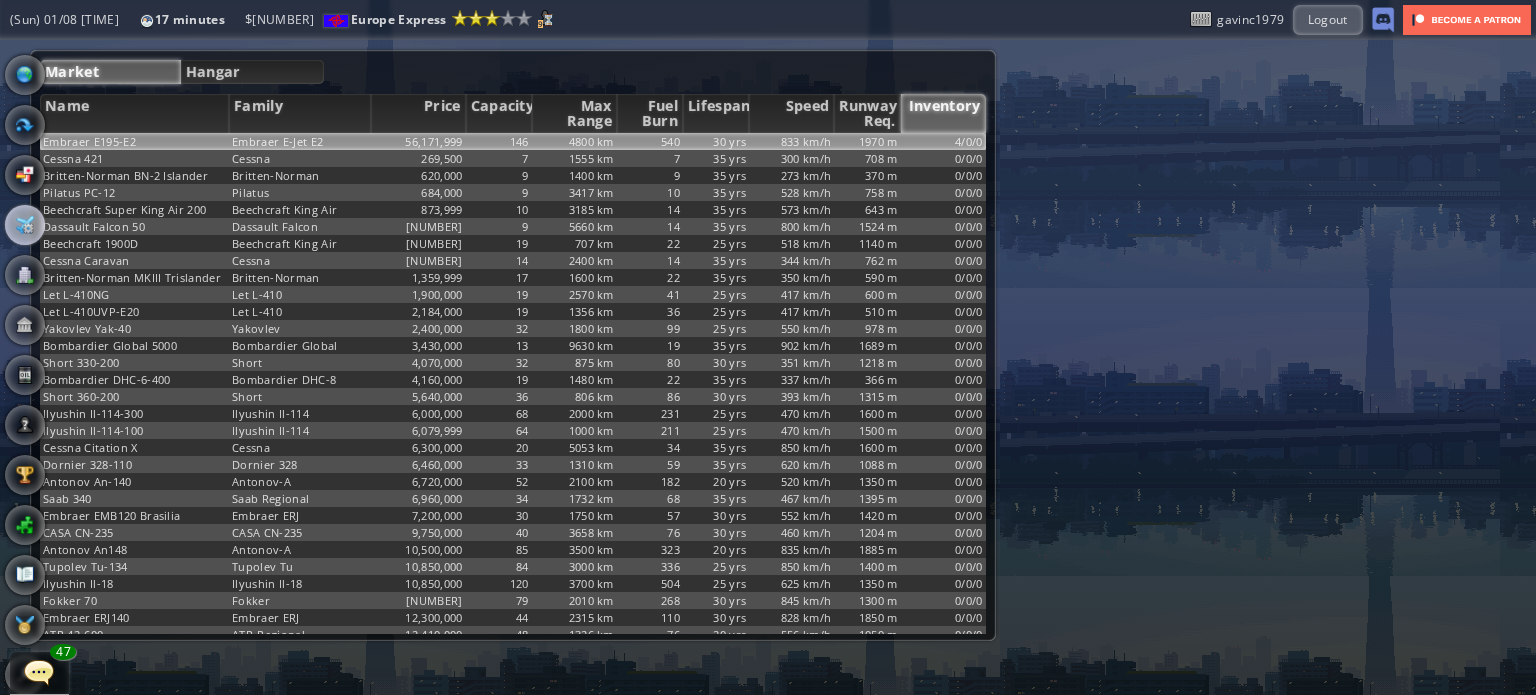 click on "4/0/0" at bounding box center [943, 141] 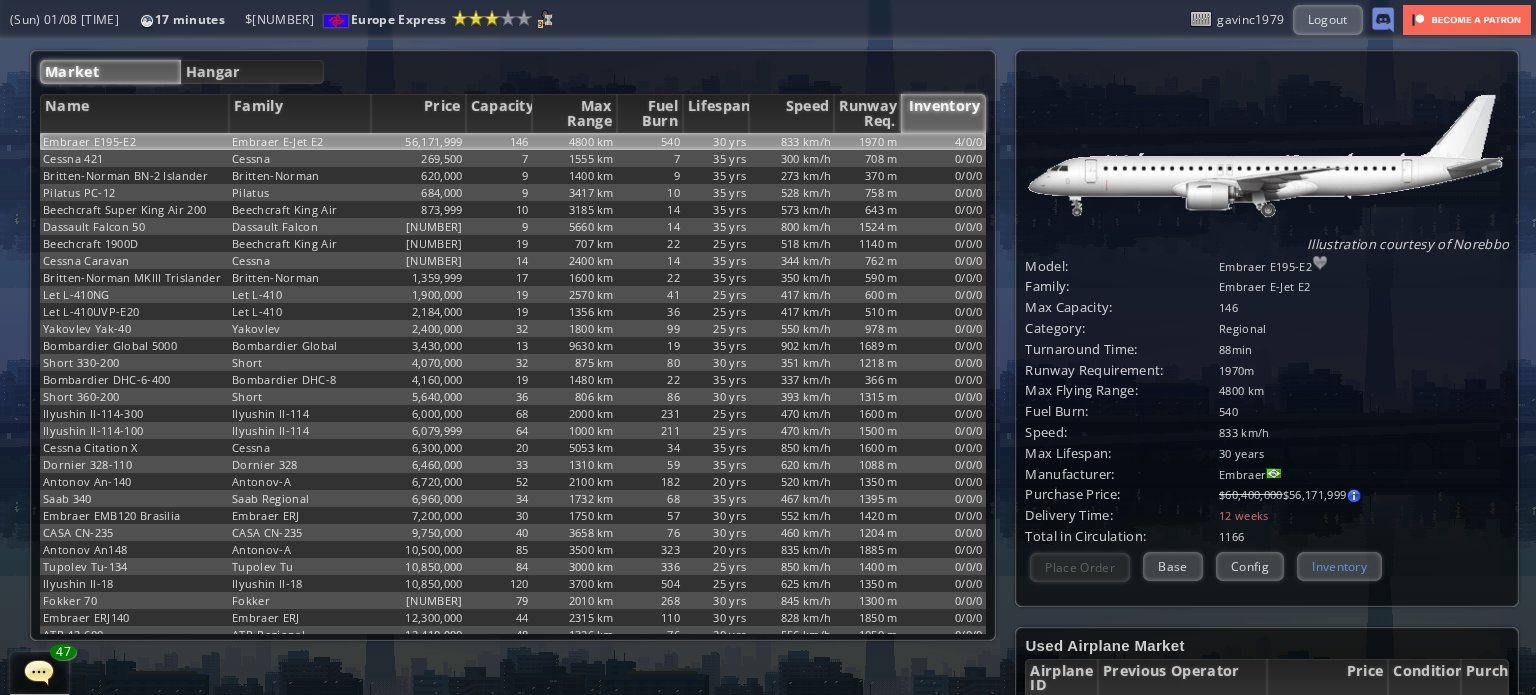 click on "Inventory" at bounding box center [1339, 566] 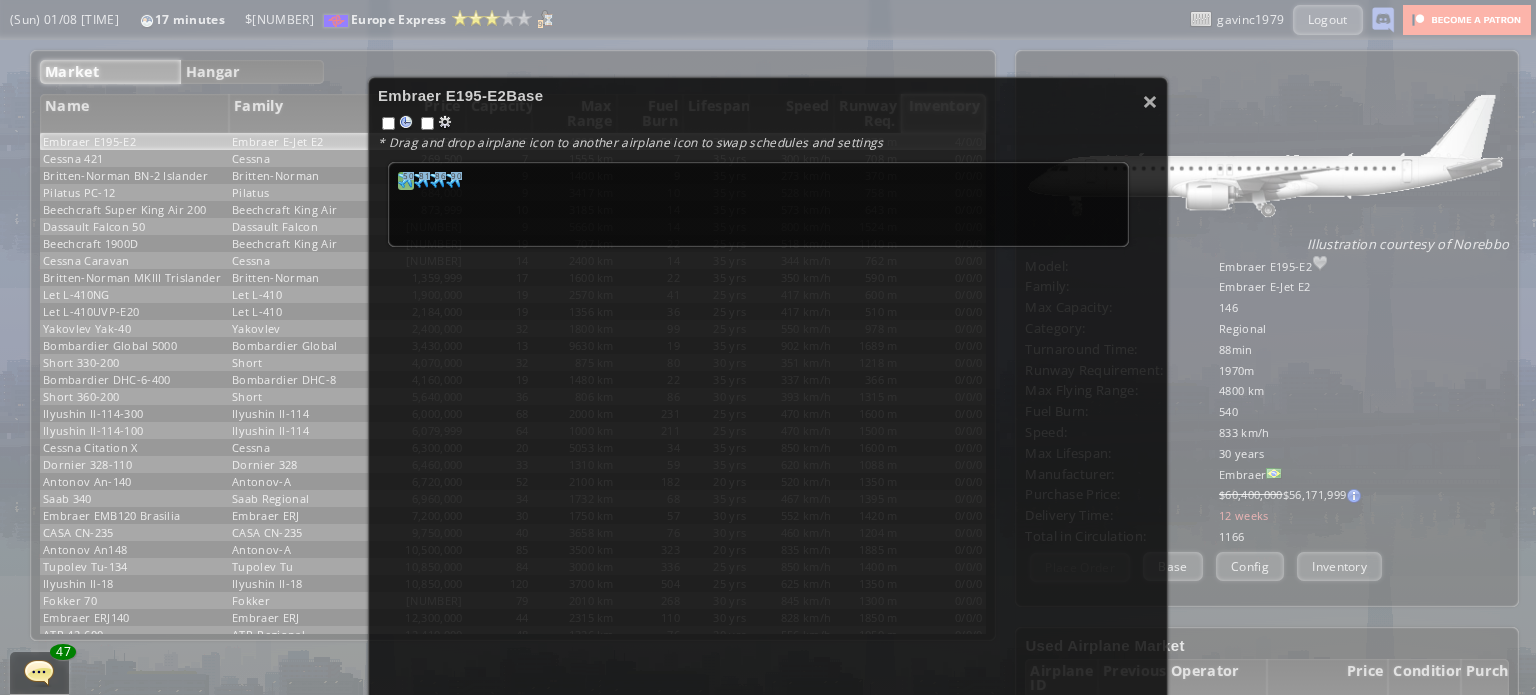 click at bounding box center [406, 180] 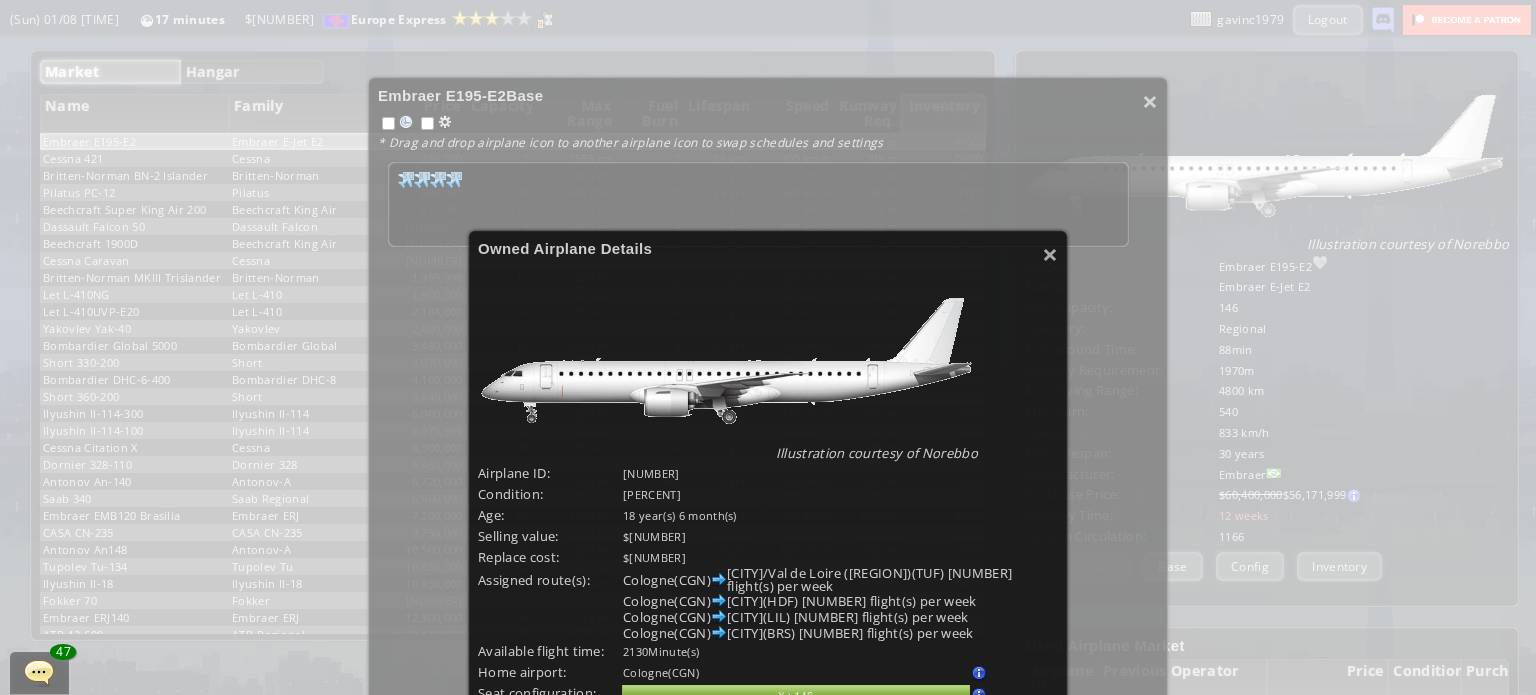 click on "Illustration courtesy of Norebbo
Airplane ID:
[NUMBER]
Condition:
[PERCENT]
Age:
[NUMBER] year(s) [NUMBER] month(s)
Deliver in:
Selling value:
$[NUMBER]
Replace cost:
$[NUMBER]
Assigned route(s):
[CITY](CGN) [CITY]/Val de Loire ([REGION])(TUF) [NUMBER] flight(s) per week [CITY](CGN) [CITY](HDF) [NUMBER] flight(s) per week [CITY](CGN) [CITY](LIL) [NUMBER] flight(s) per week [CITY](CGN) [CITY](BRS) [NUMBER] flight(s) per week
Available flight time:
[NUMBER]  Minute(s)
Home airport:
[CITY](CGN)
Change home airport
Cannot change home airport with active route(s)
Seat configuration:" at bounding box center [768, 503] 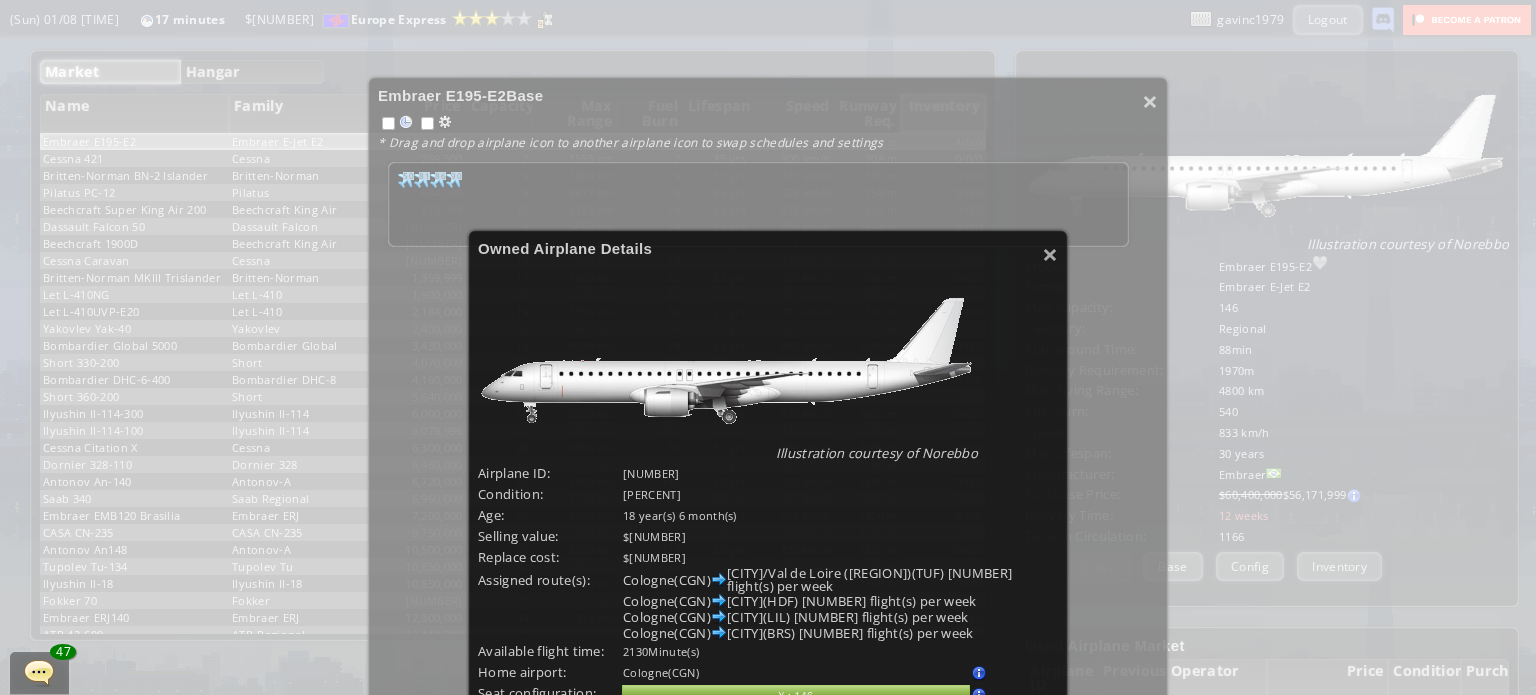 drag, startPoint x: 1052, startPoint y: 252, endPoint x: 894, endPoint y: 270, distance: 159.02202 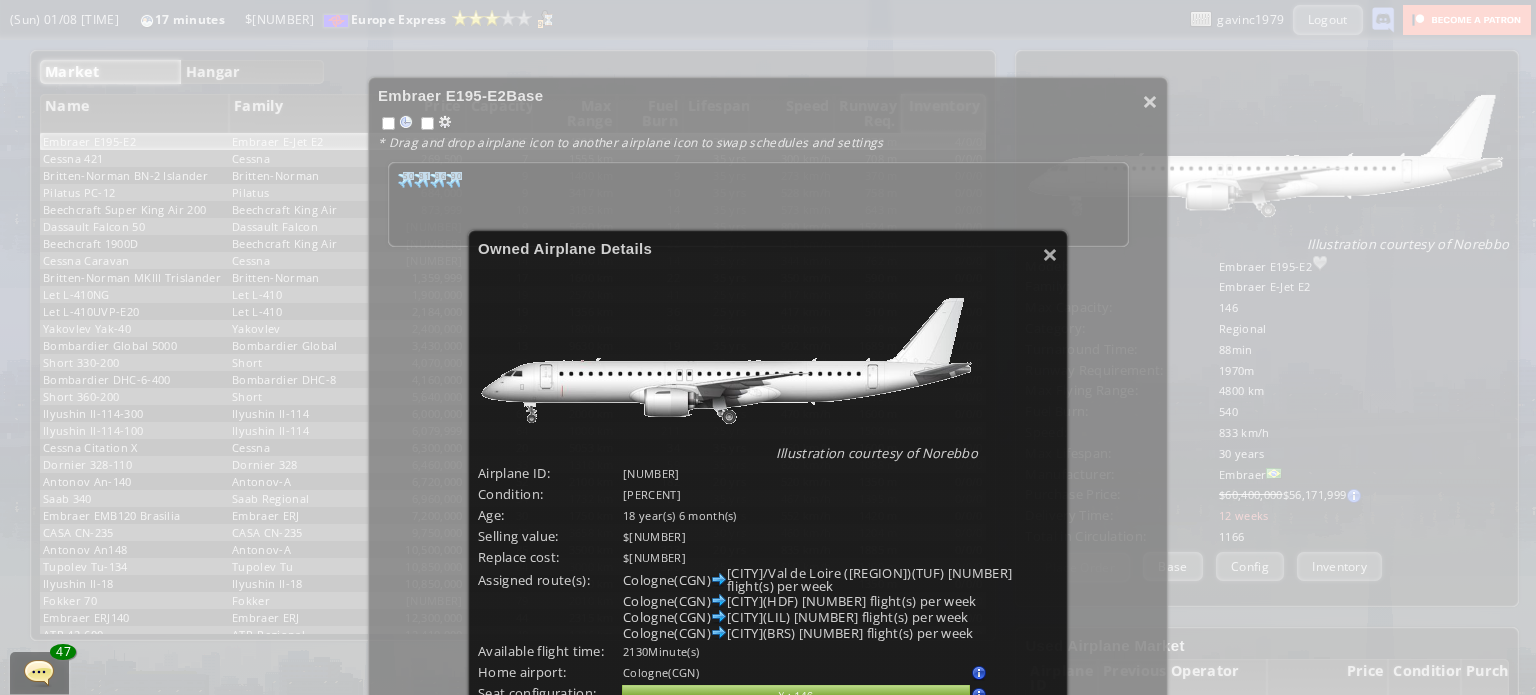 click on "×" at bounding box center [1050, 254] 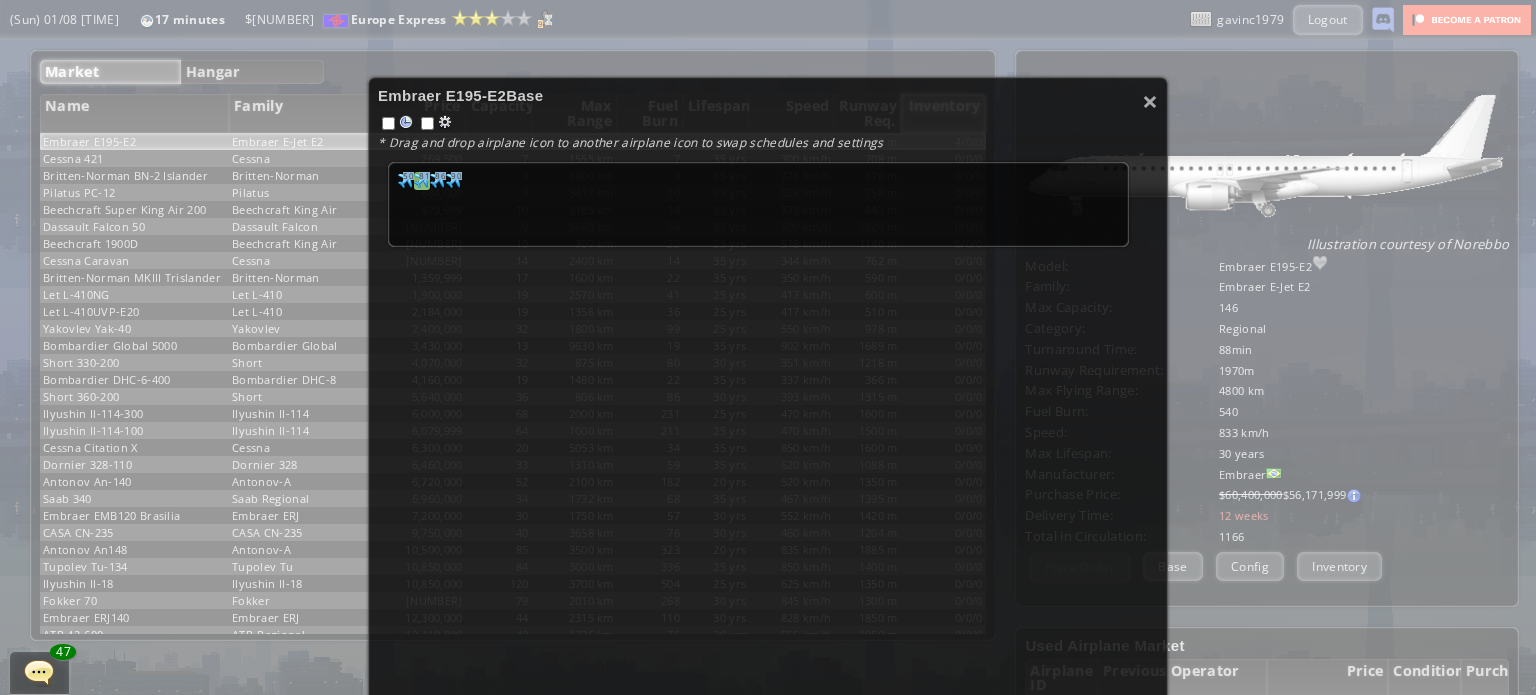 click on "81" at bounding box center [408, 176] 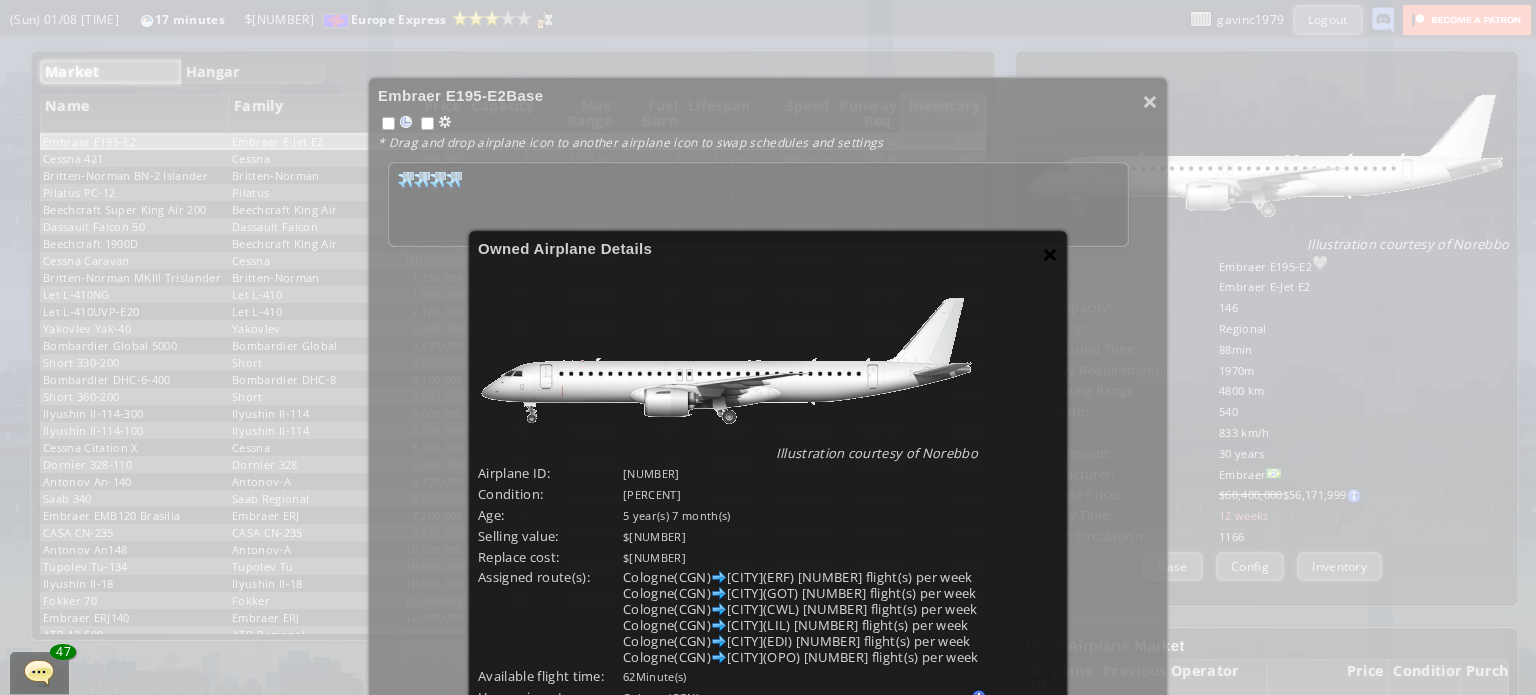 click on "×" at bounding box center (1050, 254) 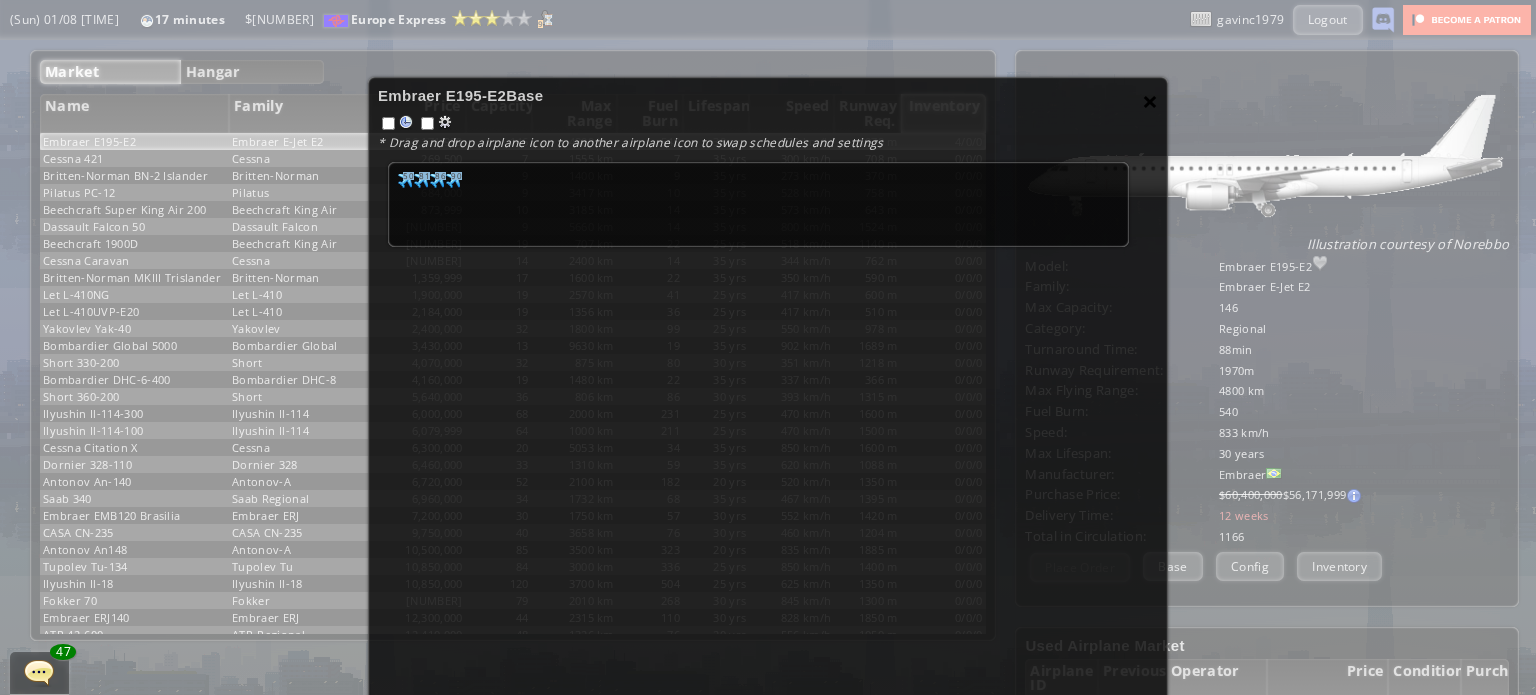 click on "×" at bounding box center [1150, 101] 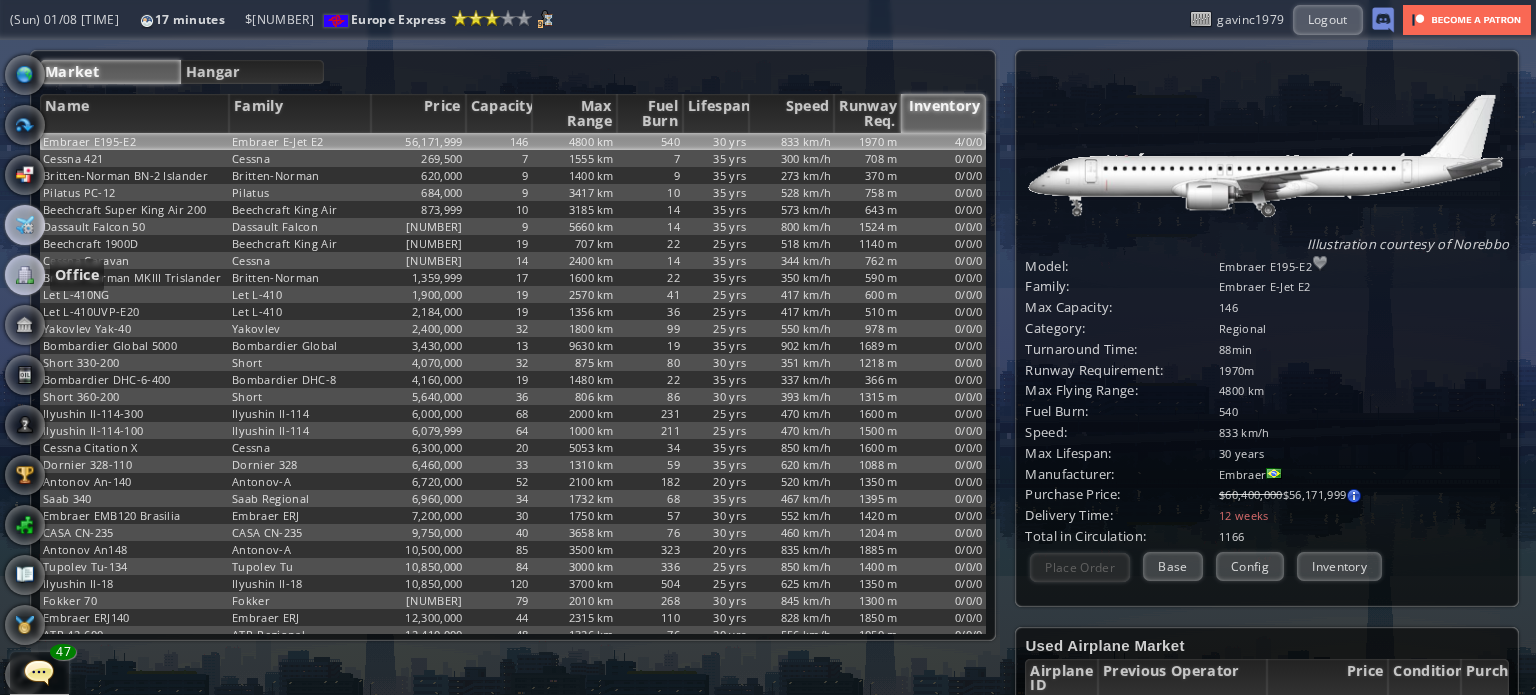 click at bounding box center [25, 275] 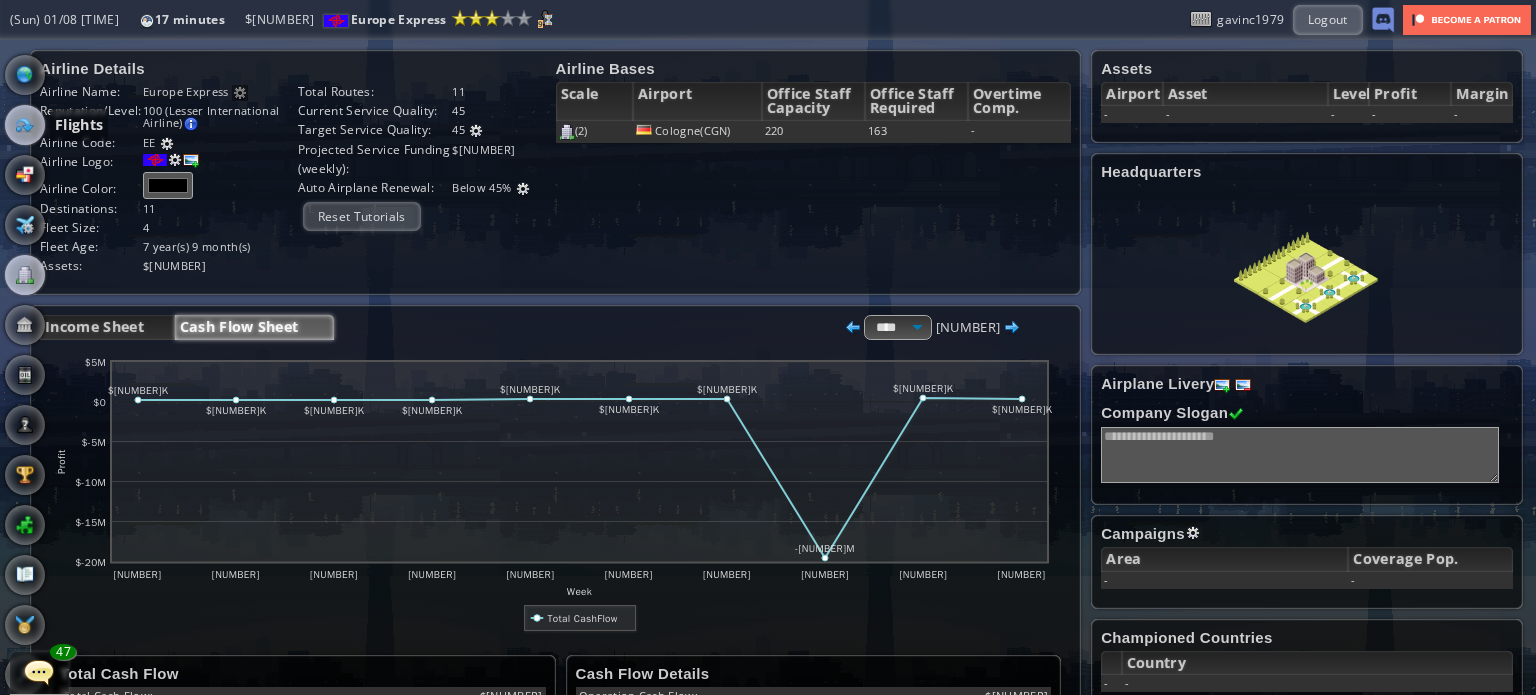 click at bounding box center (25, 125) 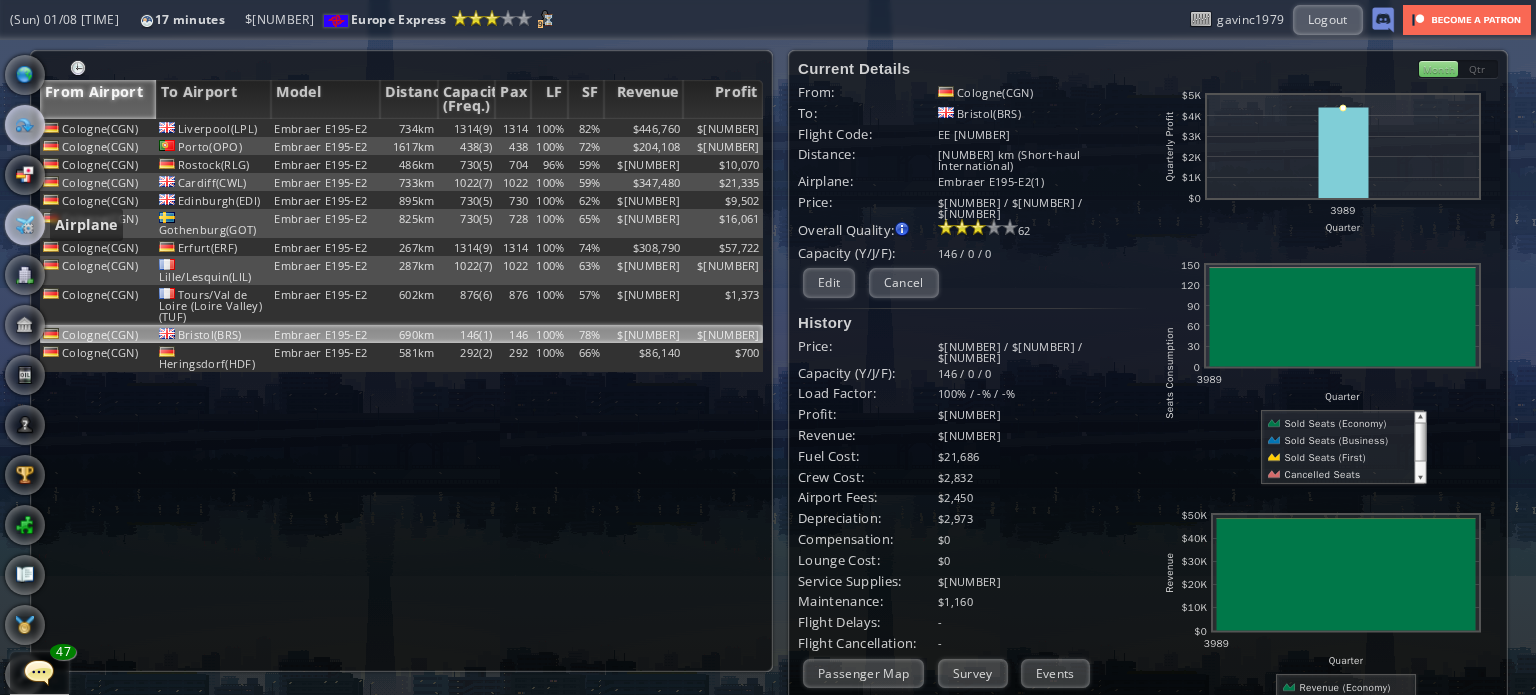 click at bounding box center (25, 225) 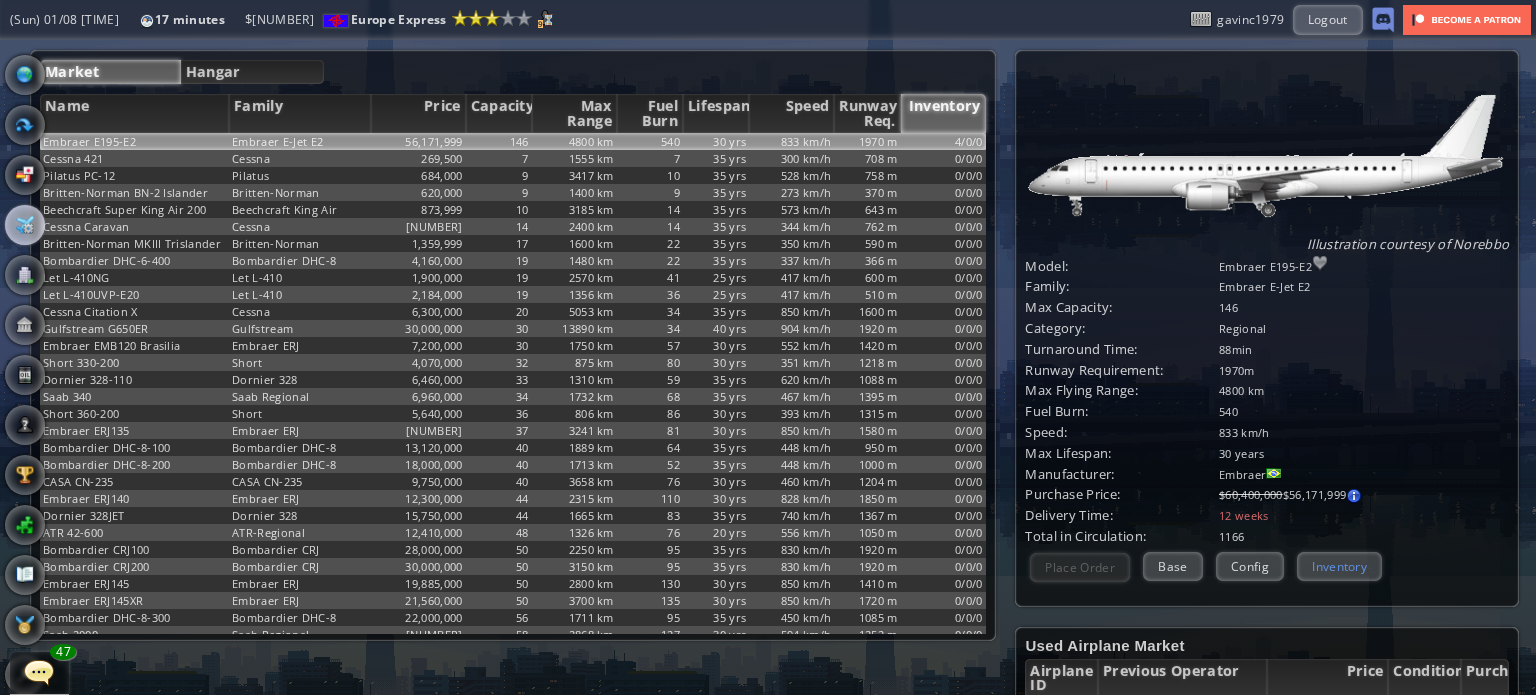 click on "Inventory" at bounding box center (1339, 566) 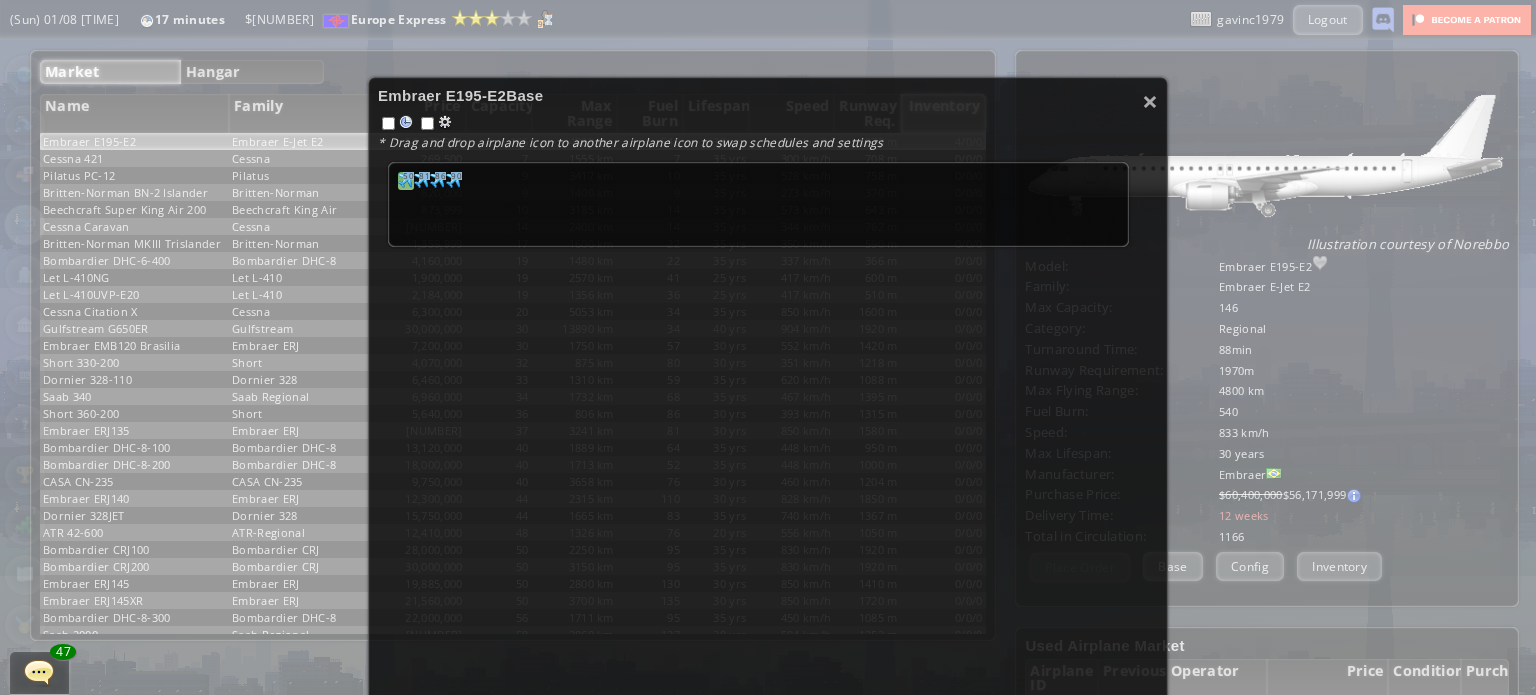 click at bounding box center (406, 180) 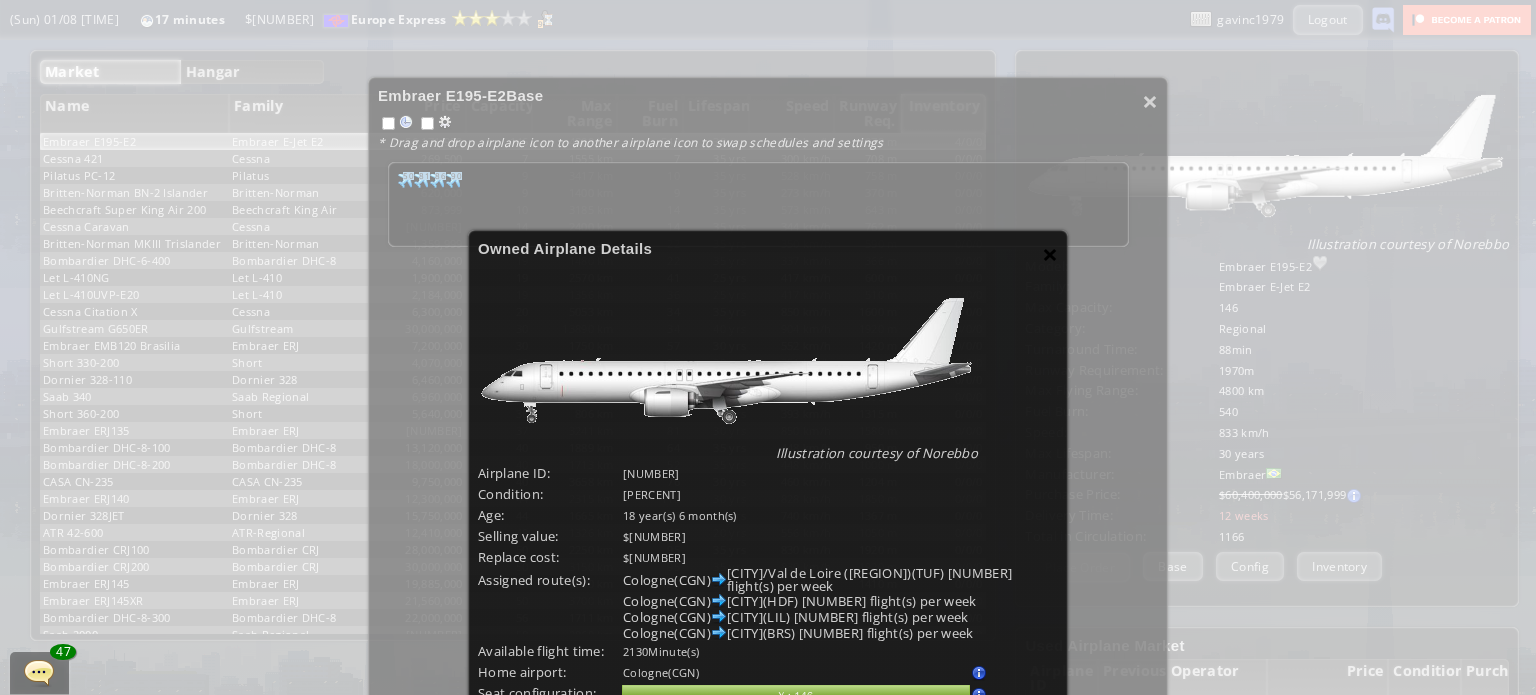click on "×" at bounding box center (1050, 254) 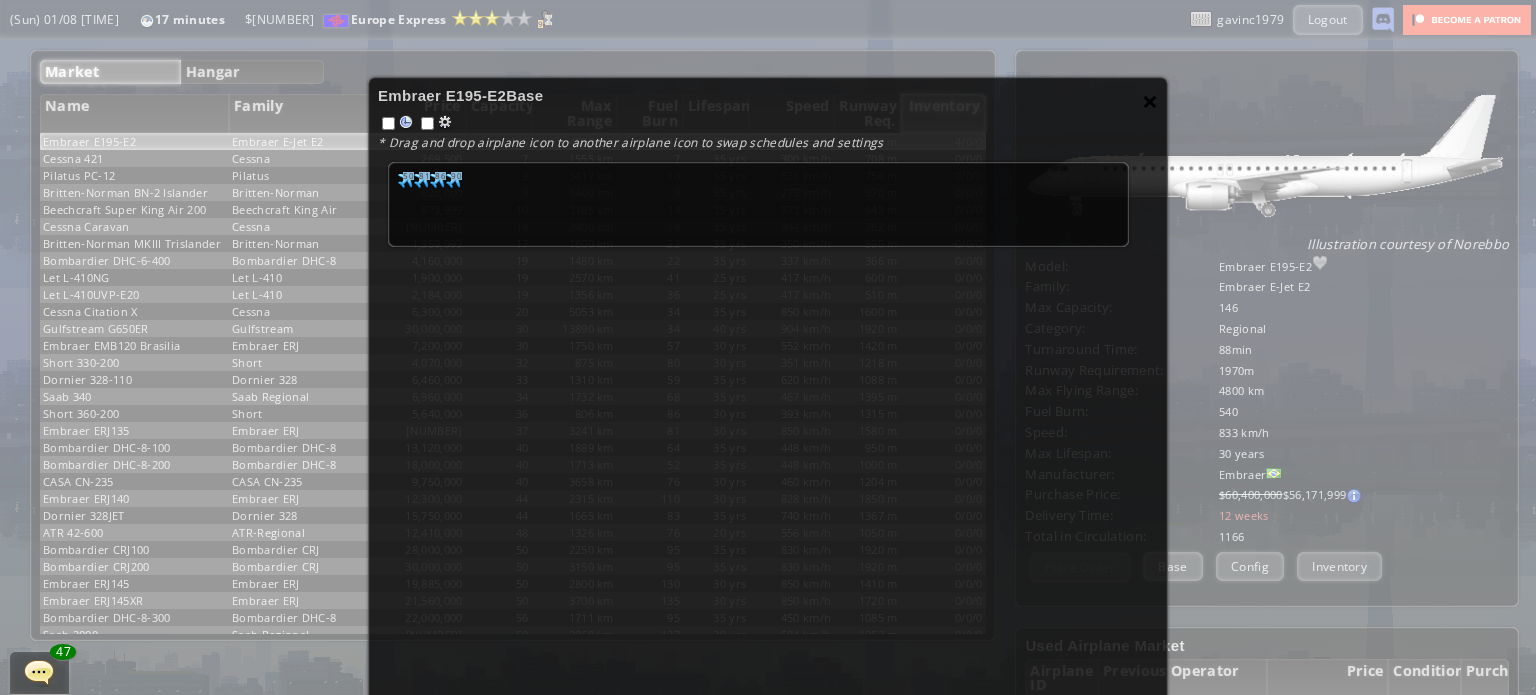 click on "×" at bounding box center [1150, 101] 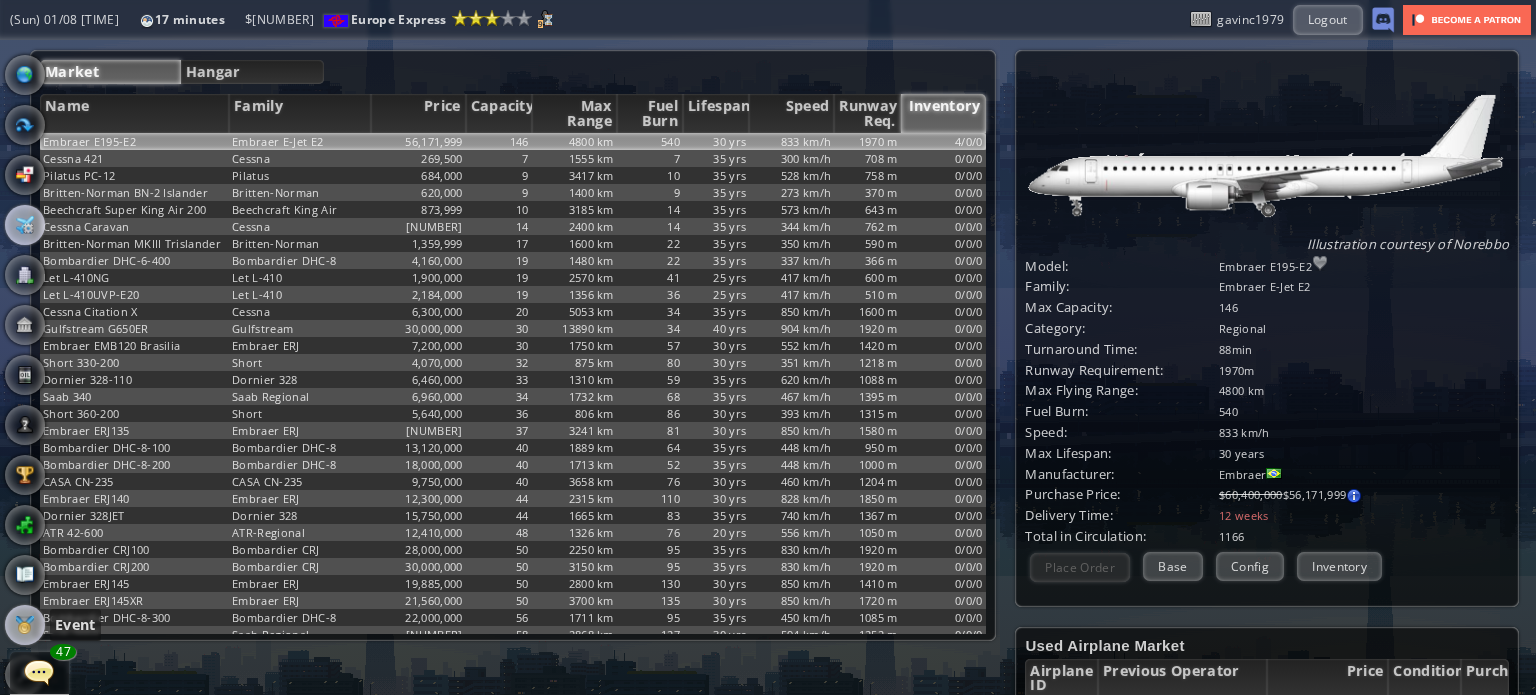 click at bounding box center (25, 625) 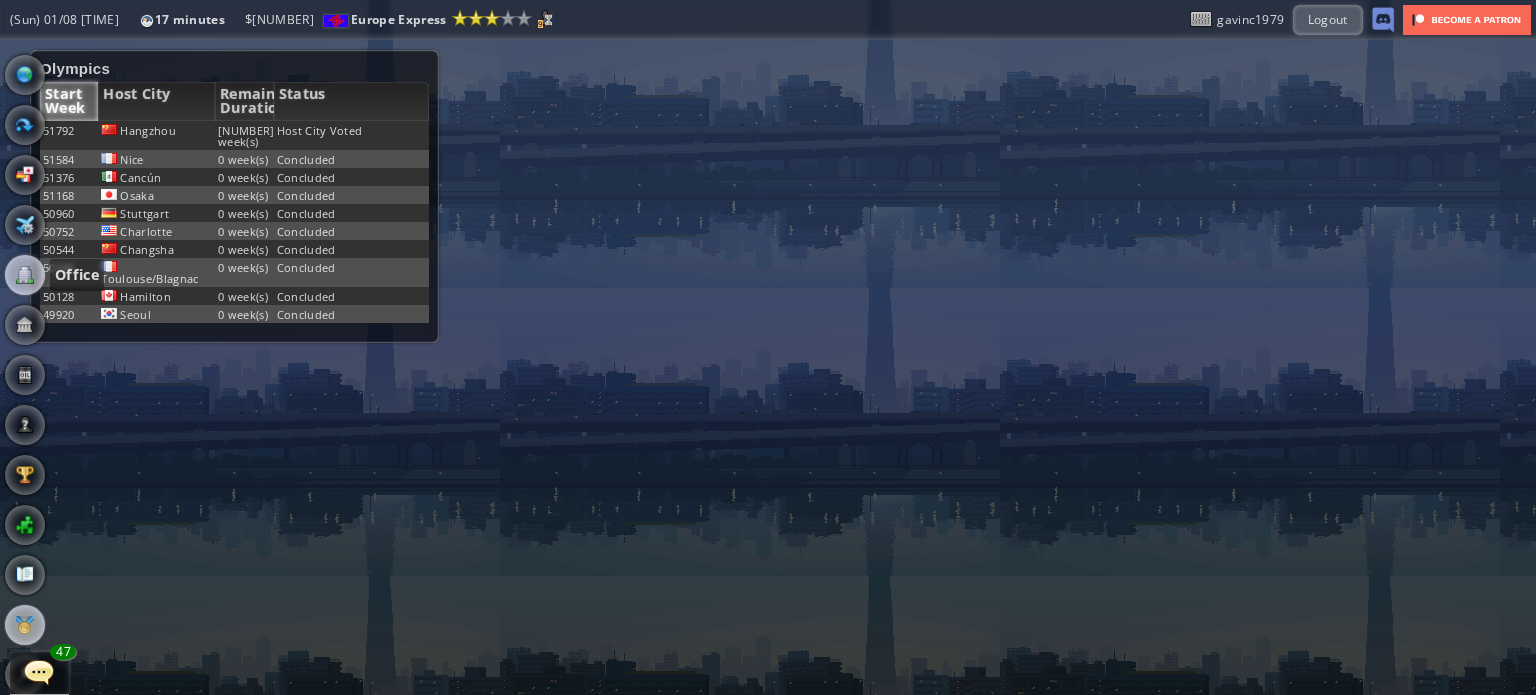 click at bounding box center [25, 275] 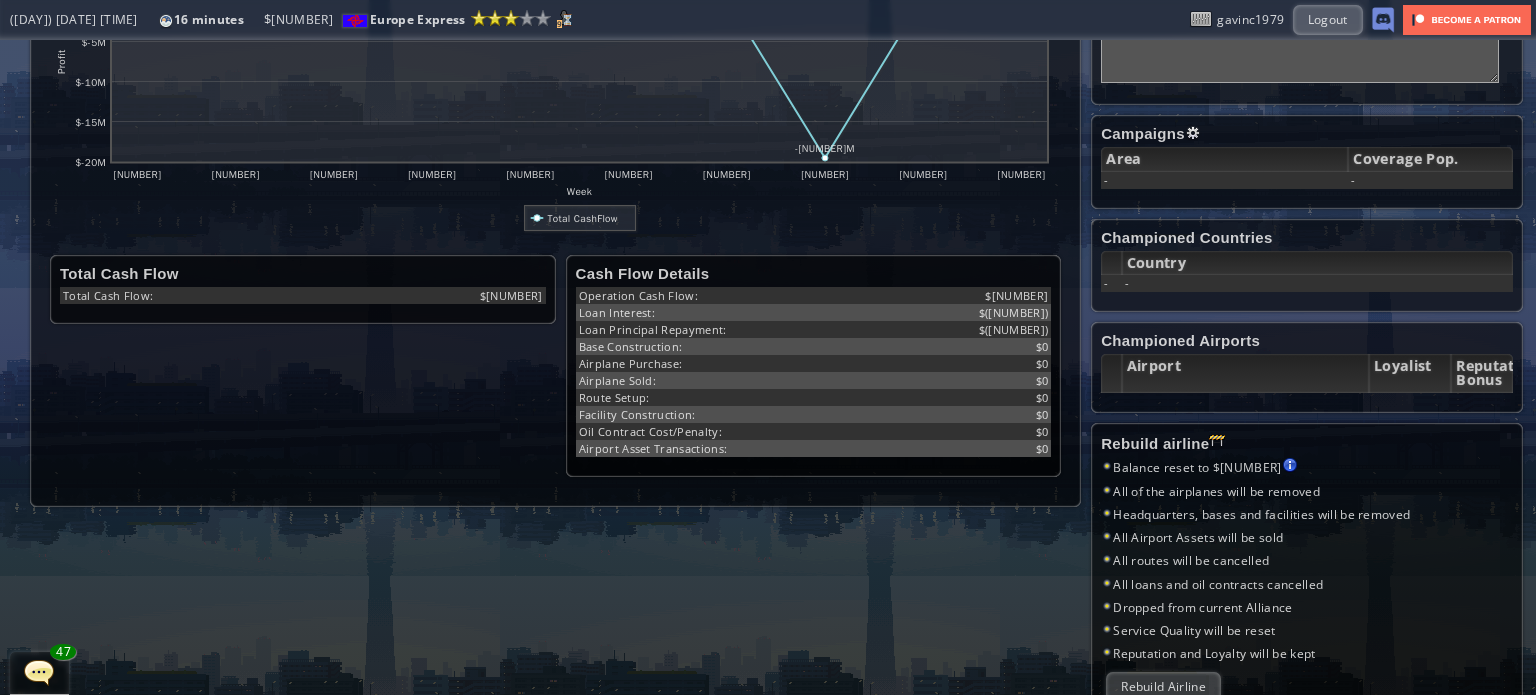 scroll, scrollTop: 0, scrollLeft: 0, axis: both 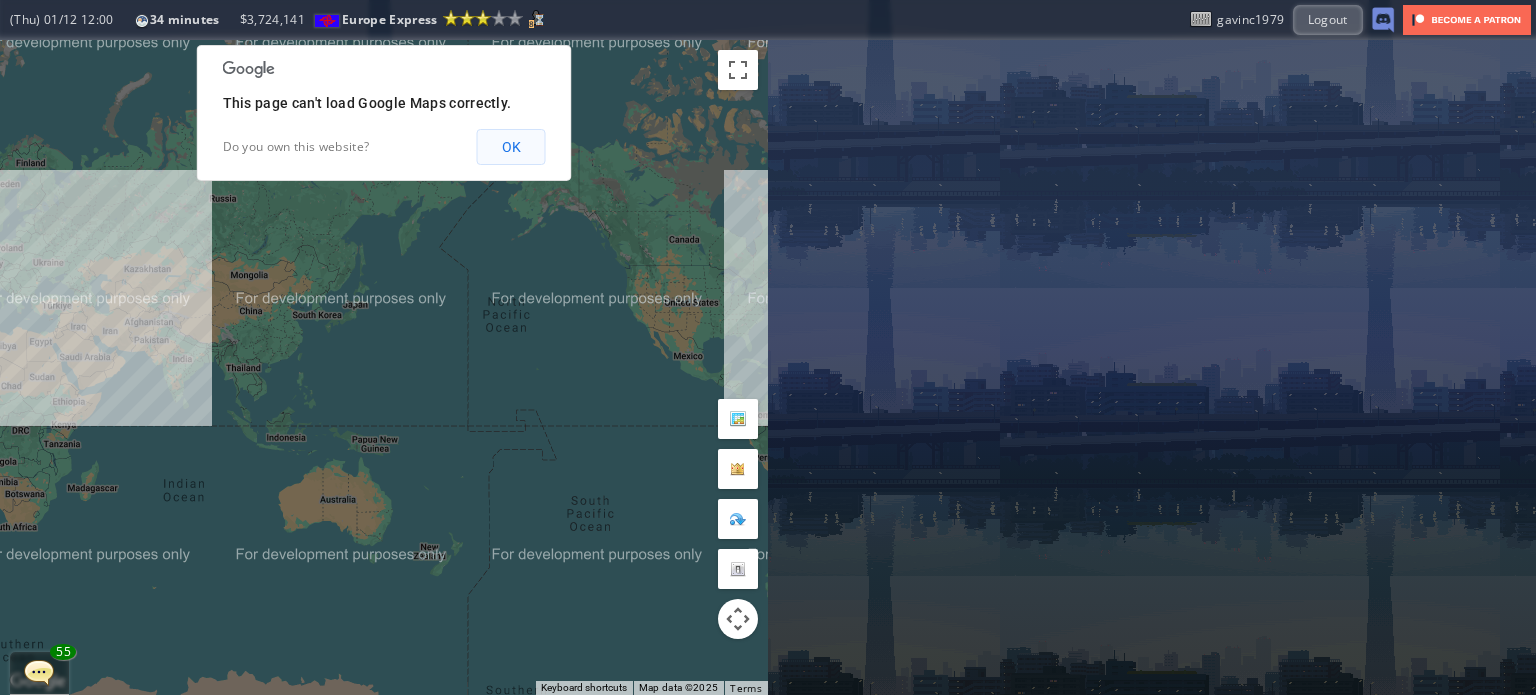 click on "OK" at bounding box center (511, 147) 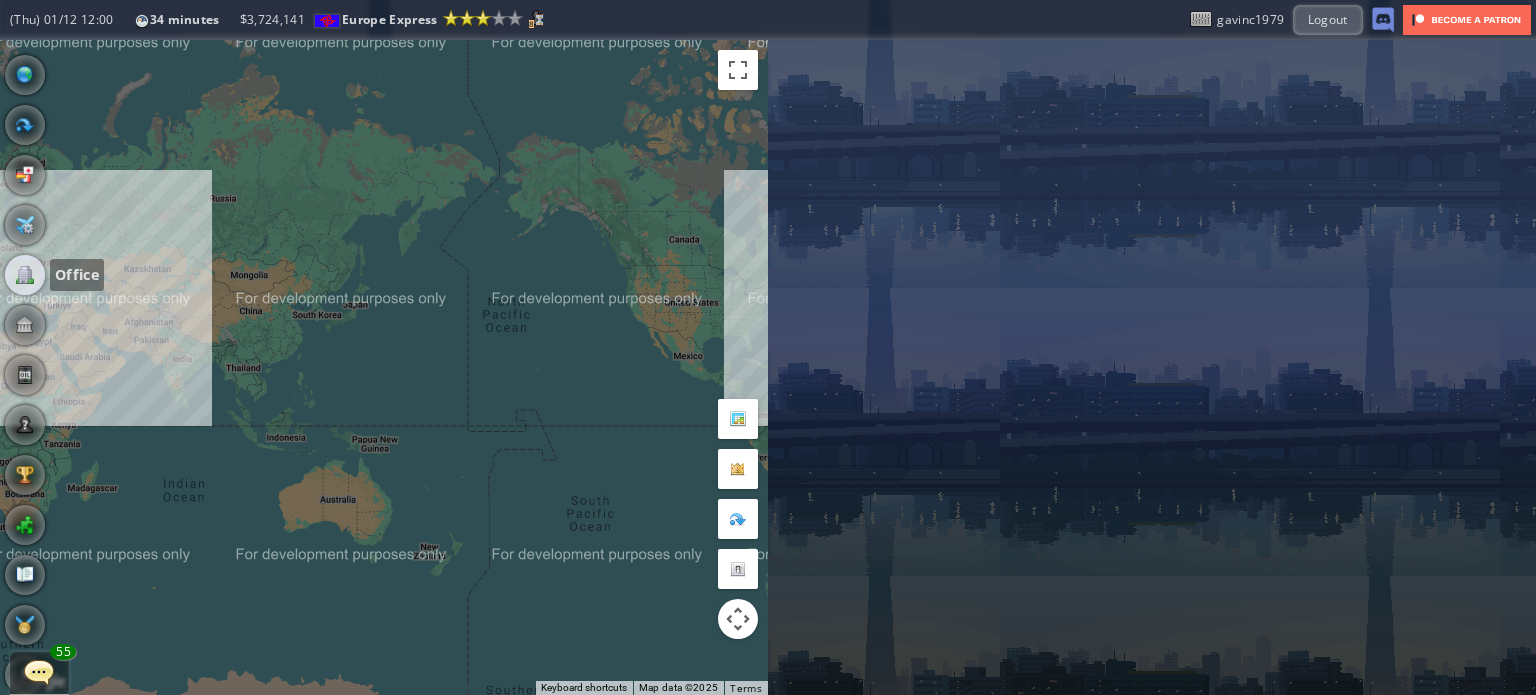 click at bounding box center [25, 275] 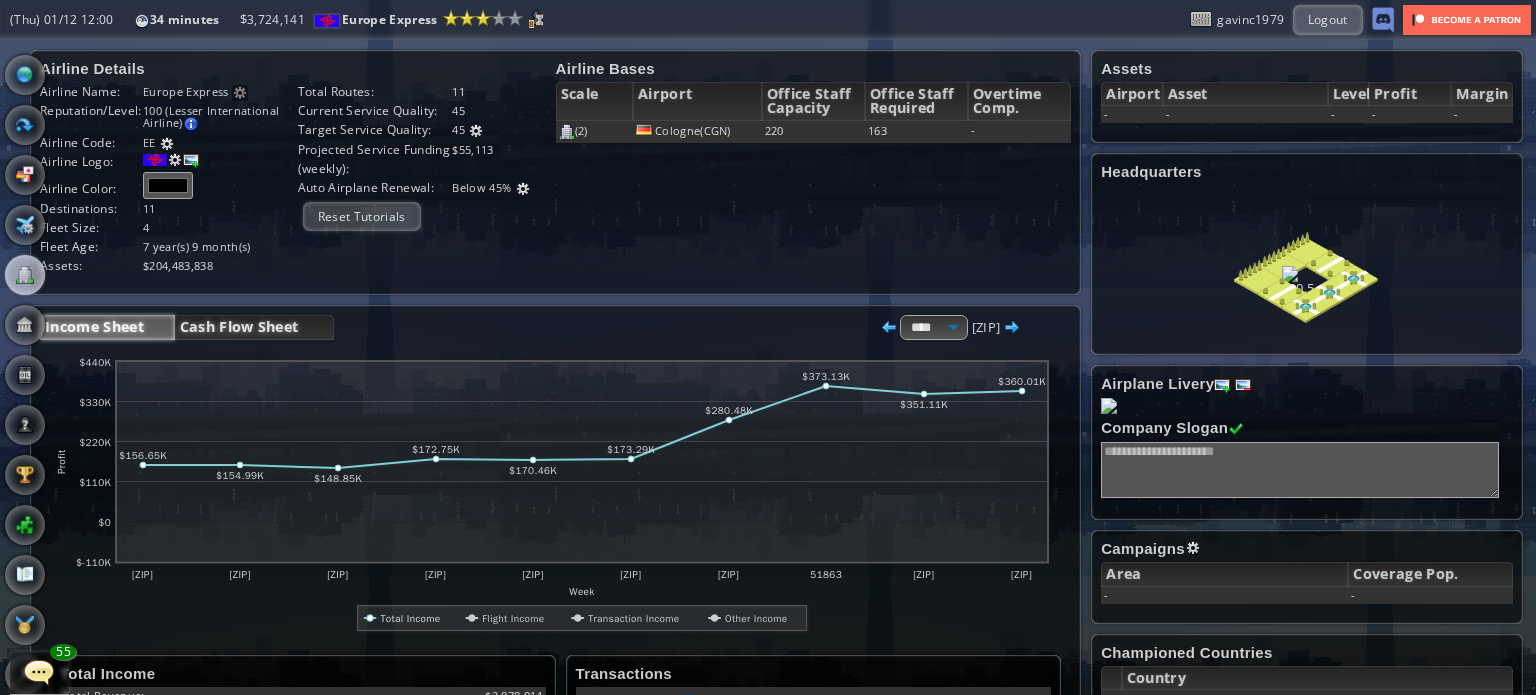 click on "Cash Flow Sheet" at bounding box center [254, 327] 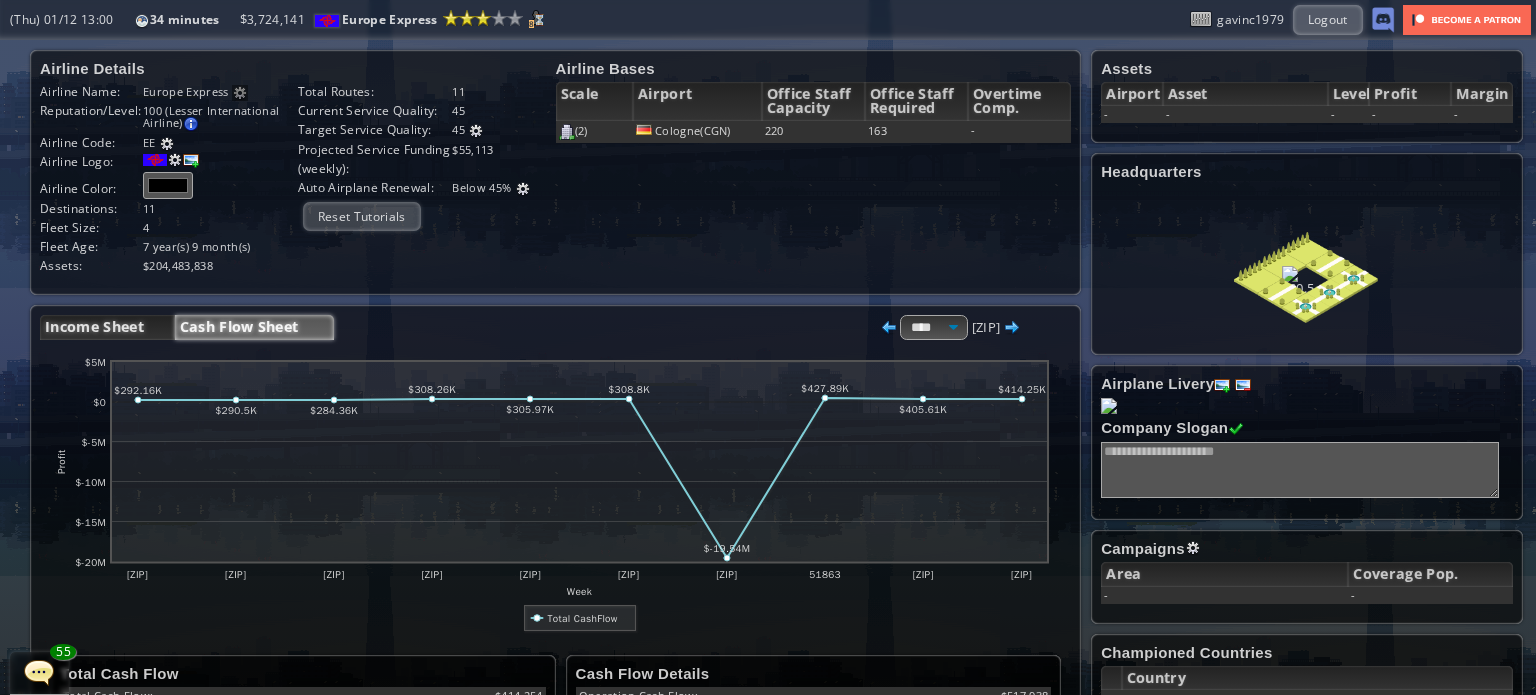 click on "Income Sheet" at bounding box center (107, 327) 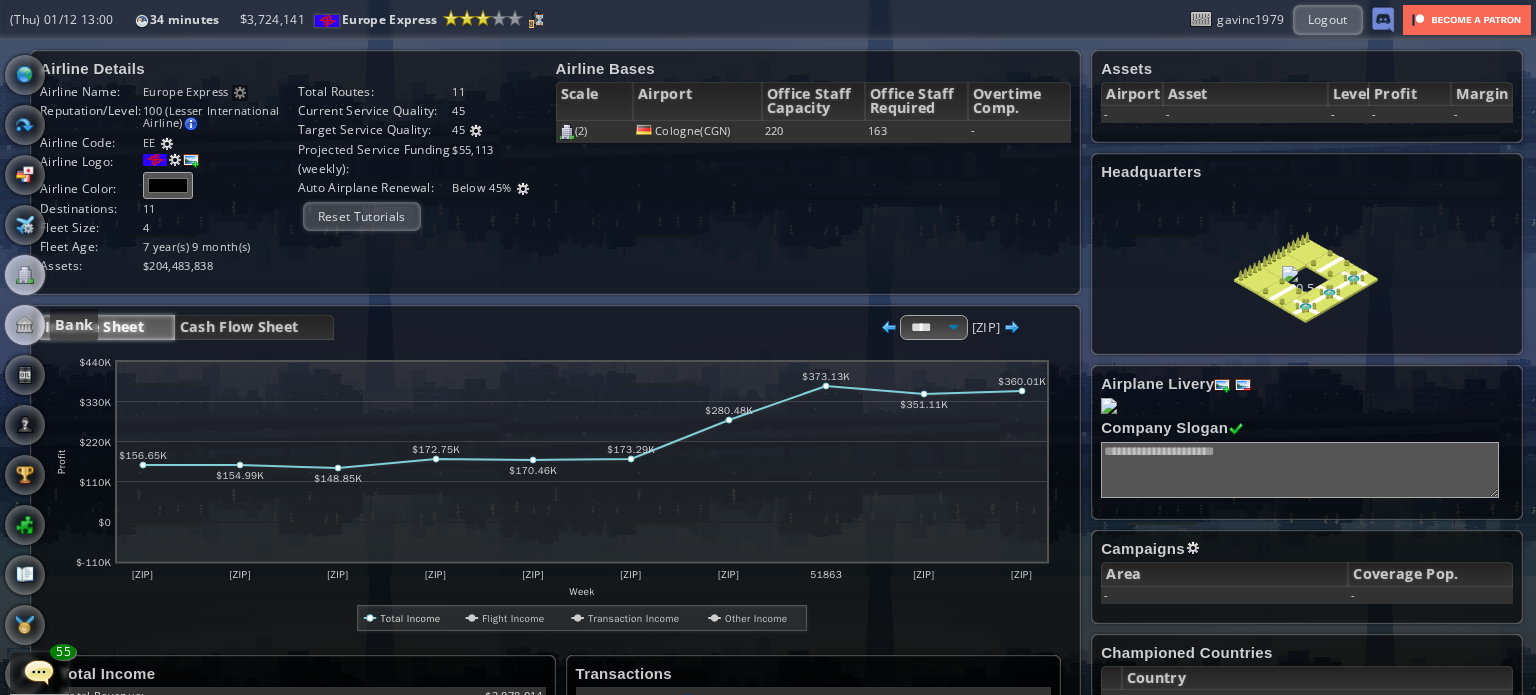 click at bounding box center [25, 325] 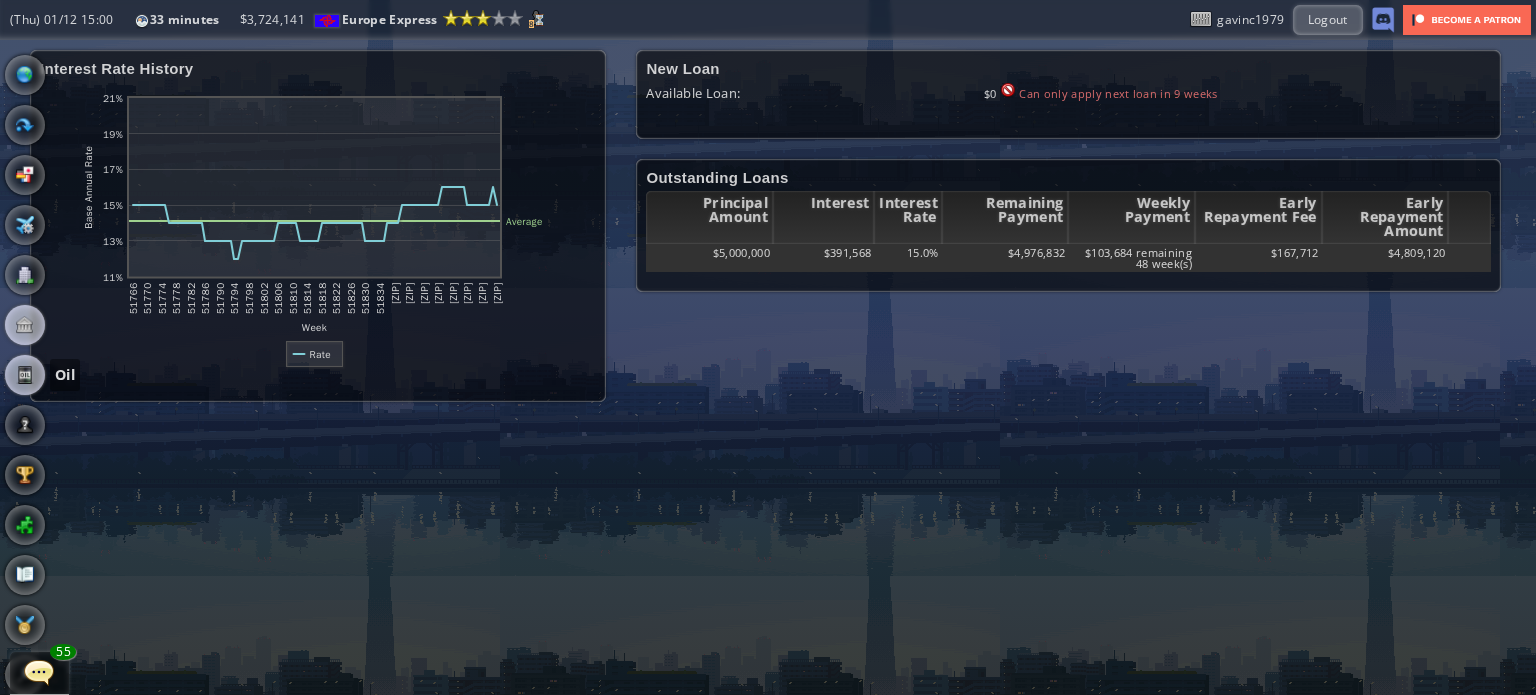 click at bounding box center (25, 375) 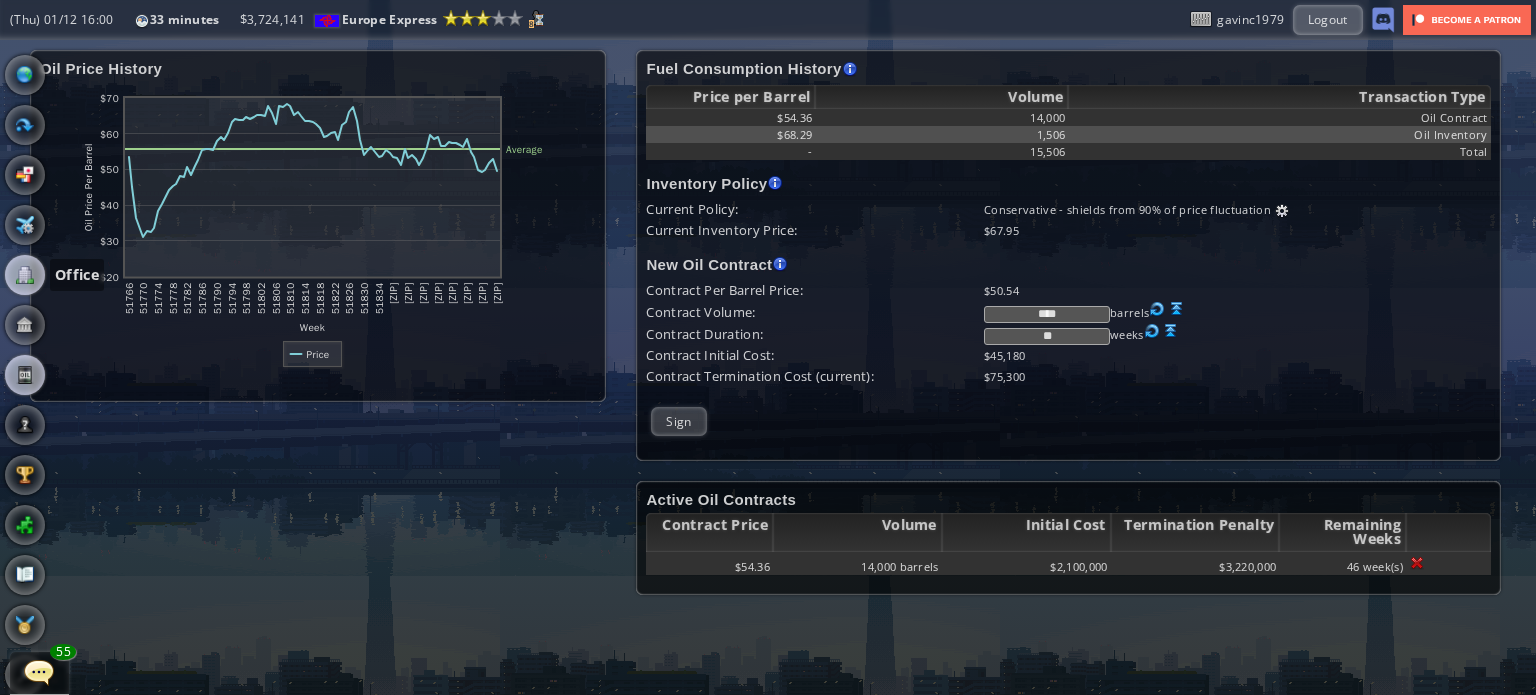 click at bounding box center [25, 275] 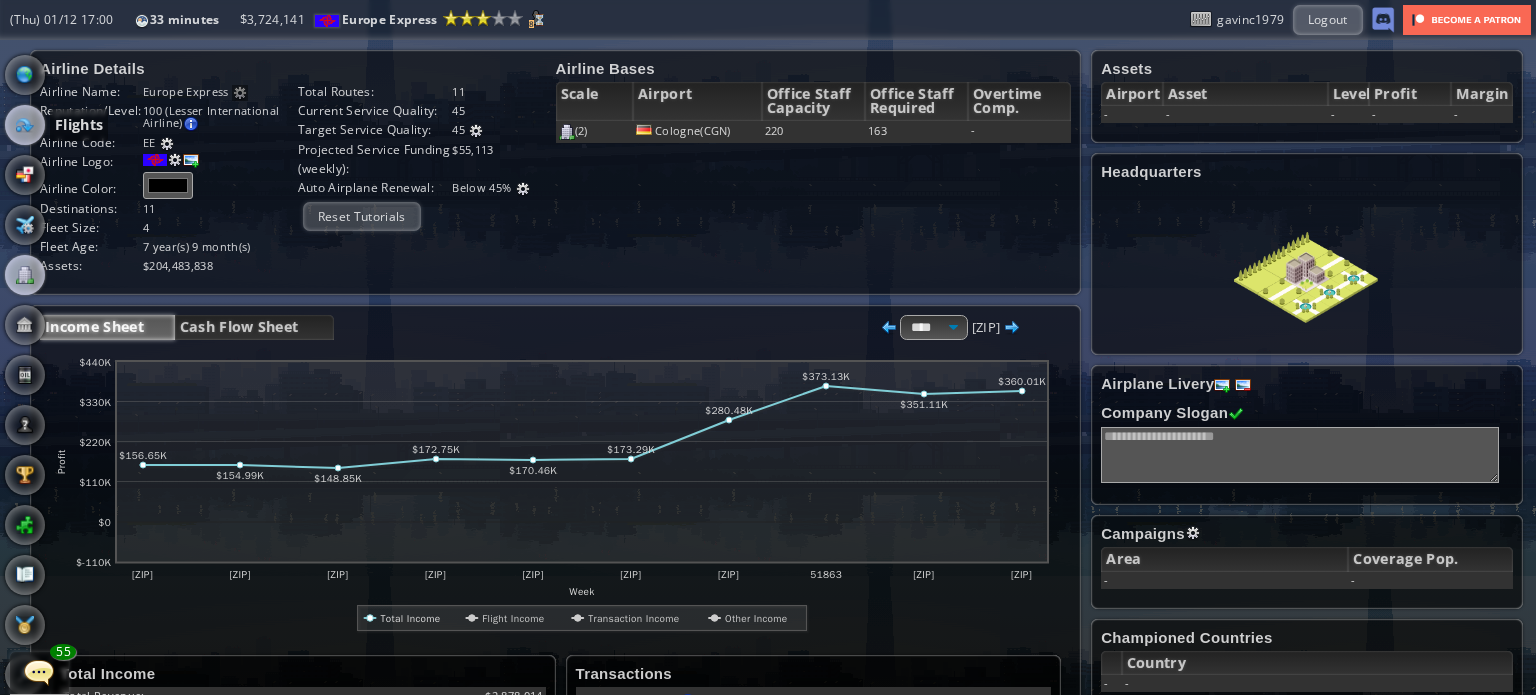 click at bounding box center (25, 125) 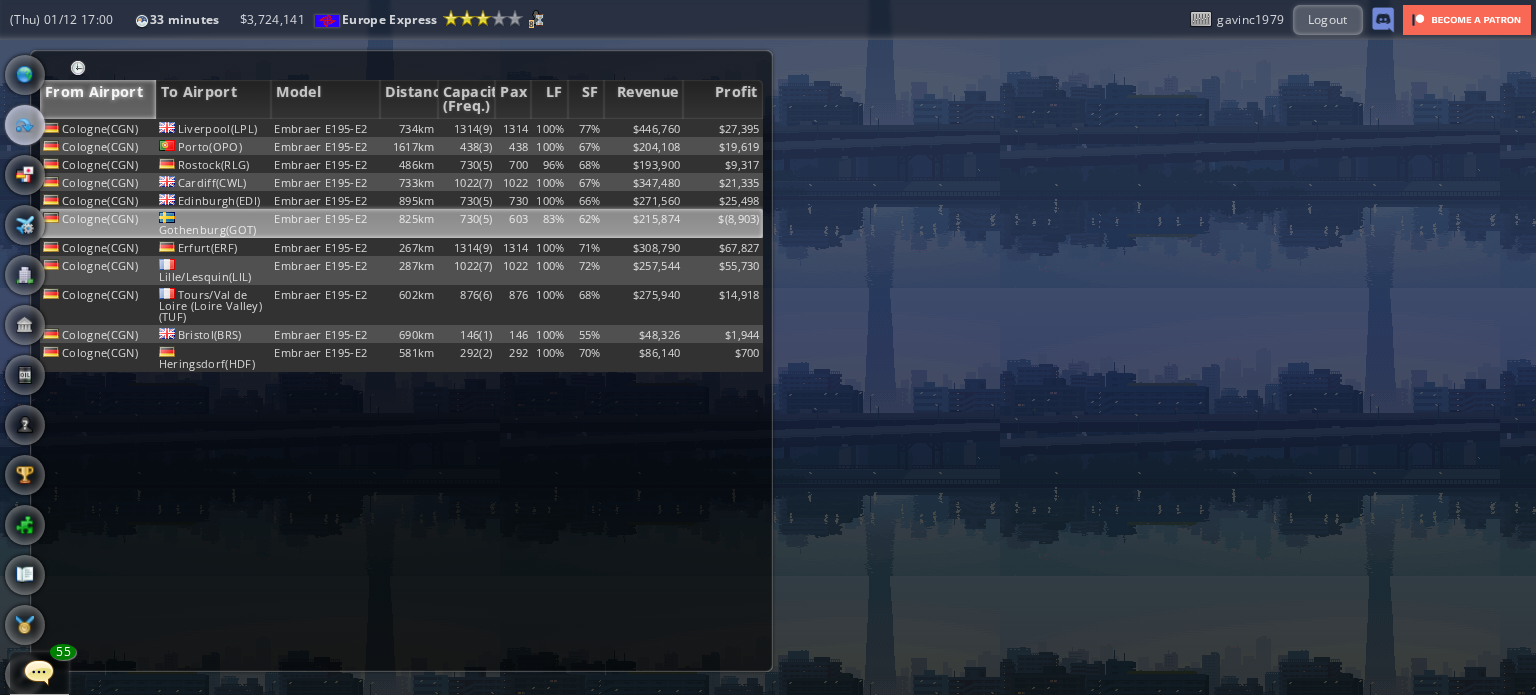 click on "Gothenburg(GOT)" at bounding box center (214, 128) 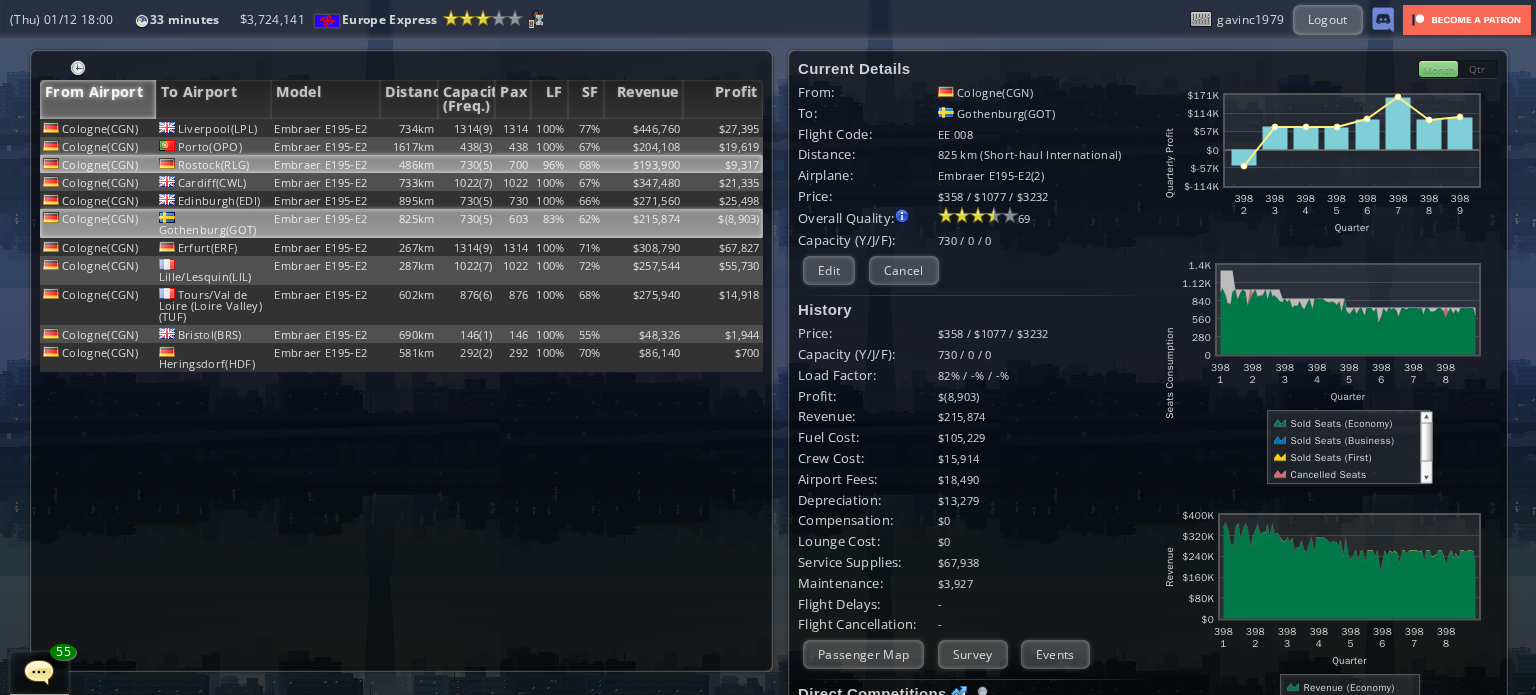click on "Embraer E195-E2" at bounding box center [325, 128] 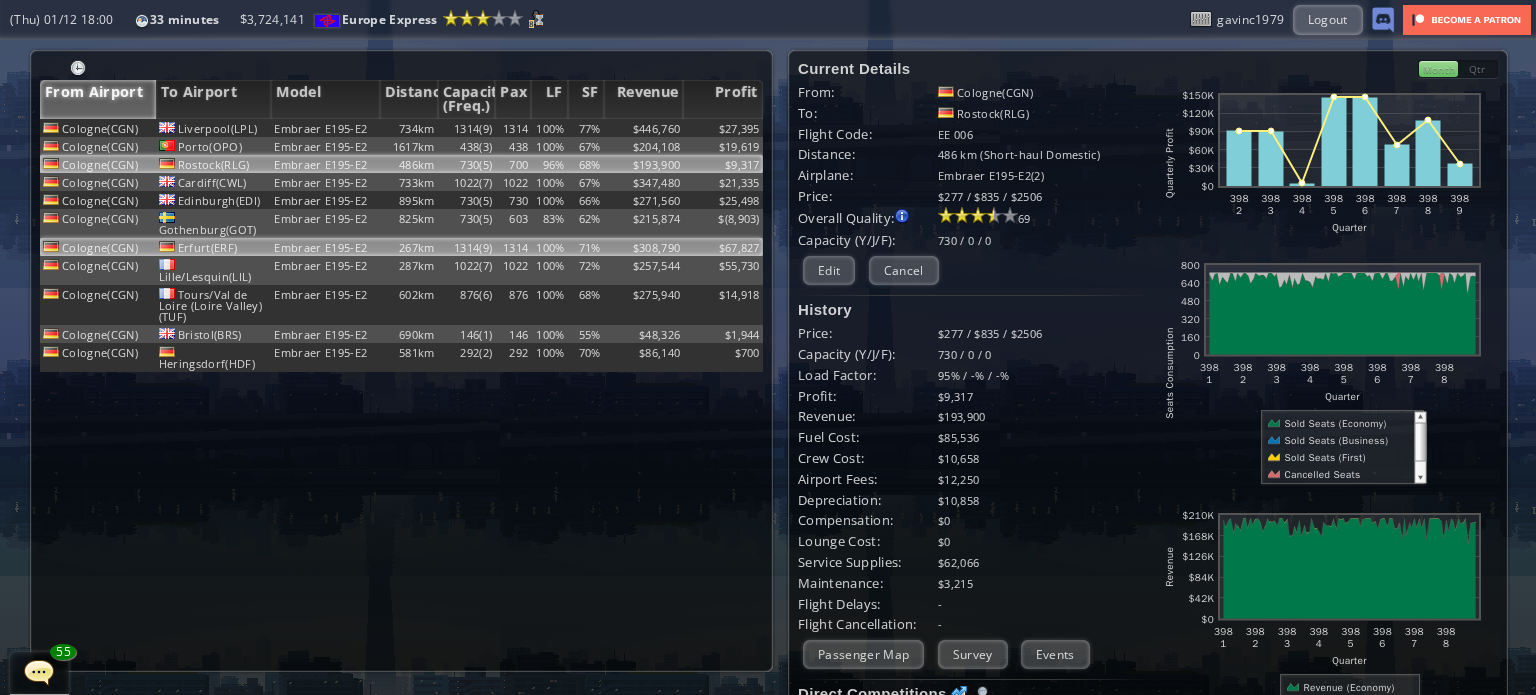 click on "Embraer E195-E2" at bounding box center [325, 128] 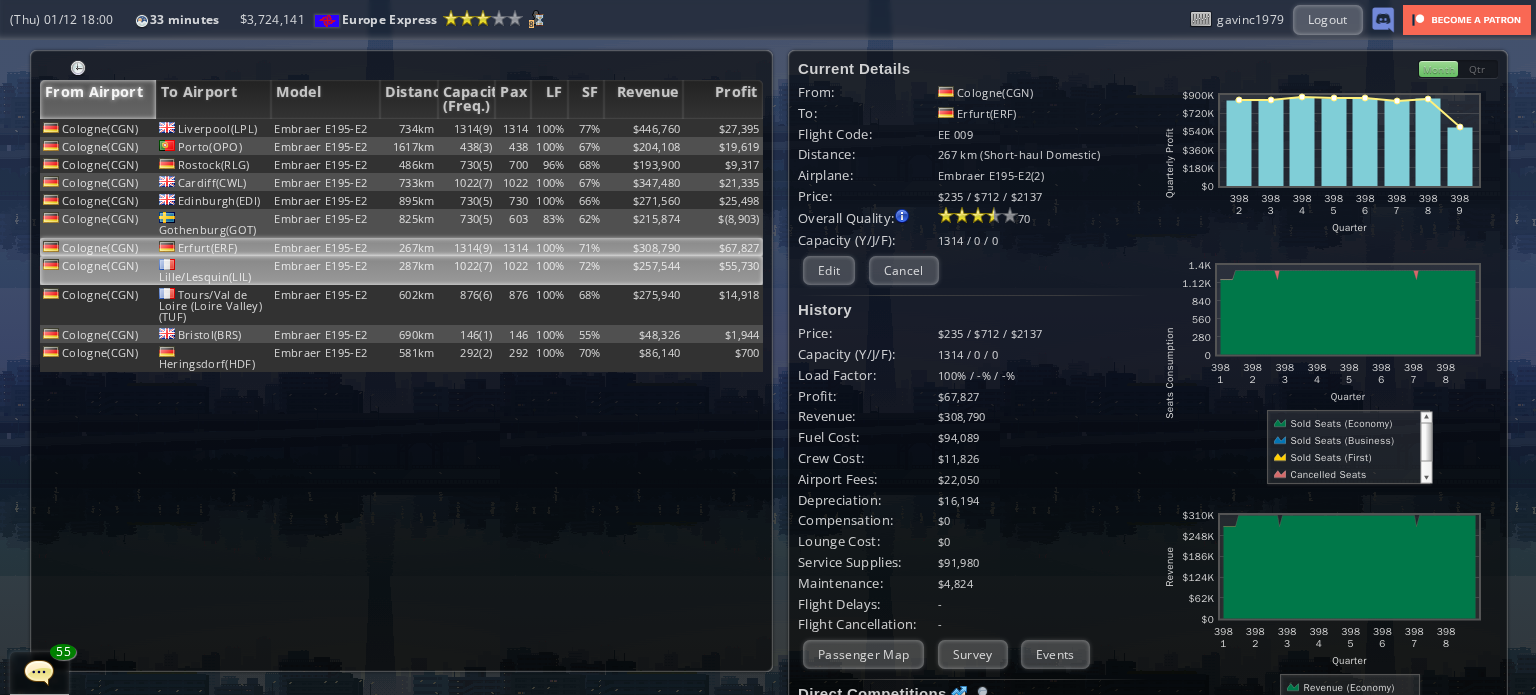 click on "Embraer E195-E2" at bounding box center [325, 128] 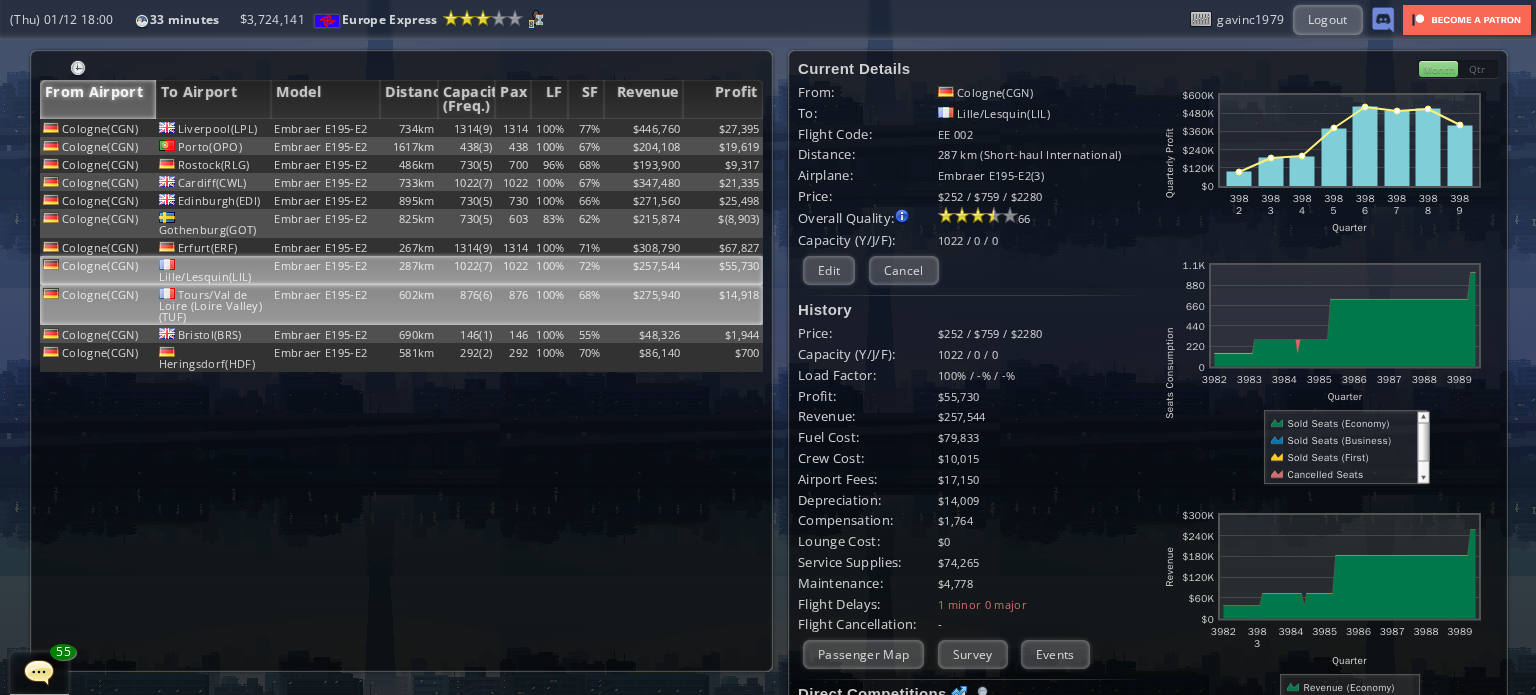 click on "Embraer E195-E2" at bounding box center [325, 128] 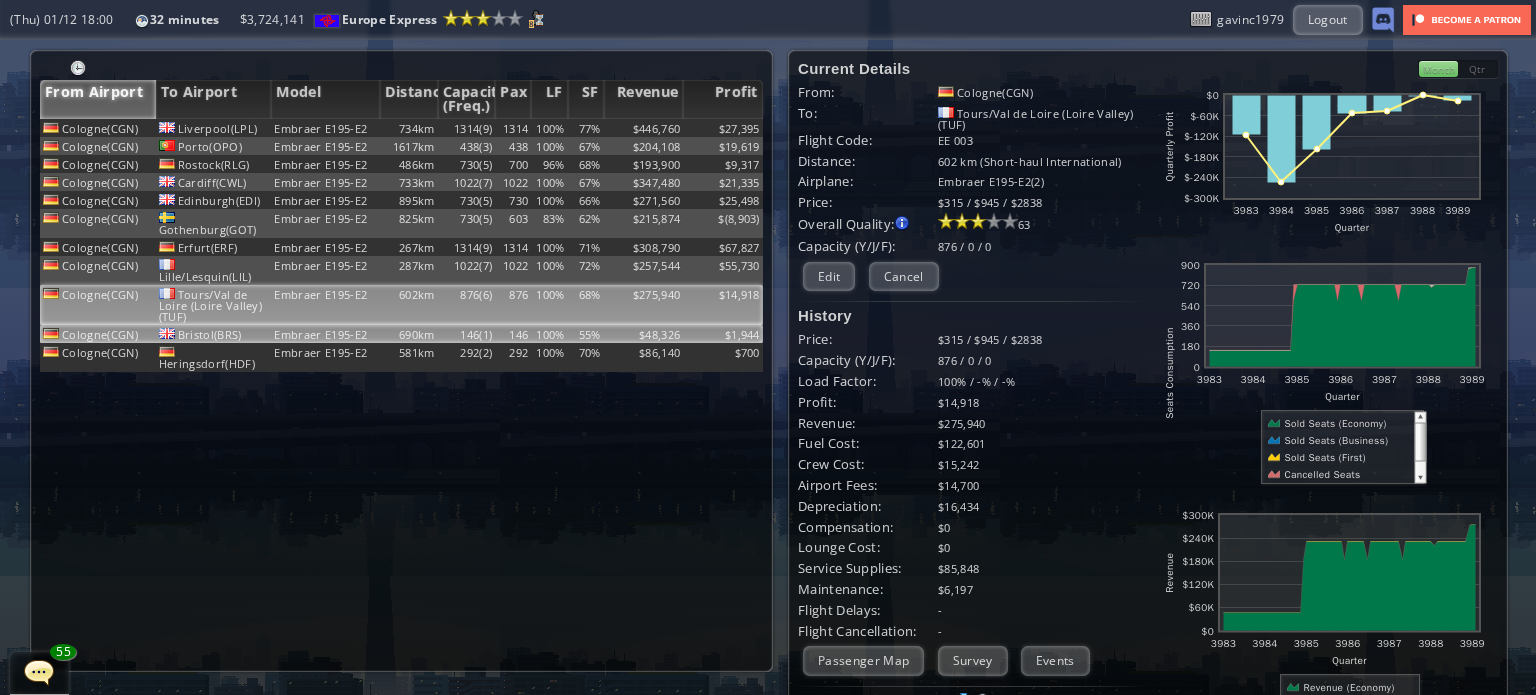click on "Embraer E195-E2" at bounding box center (325, 128) 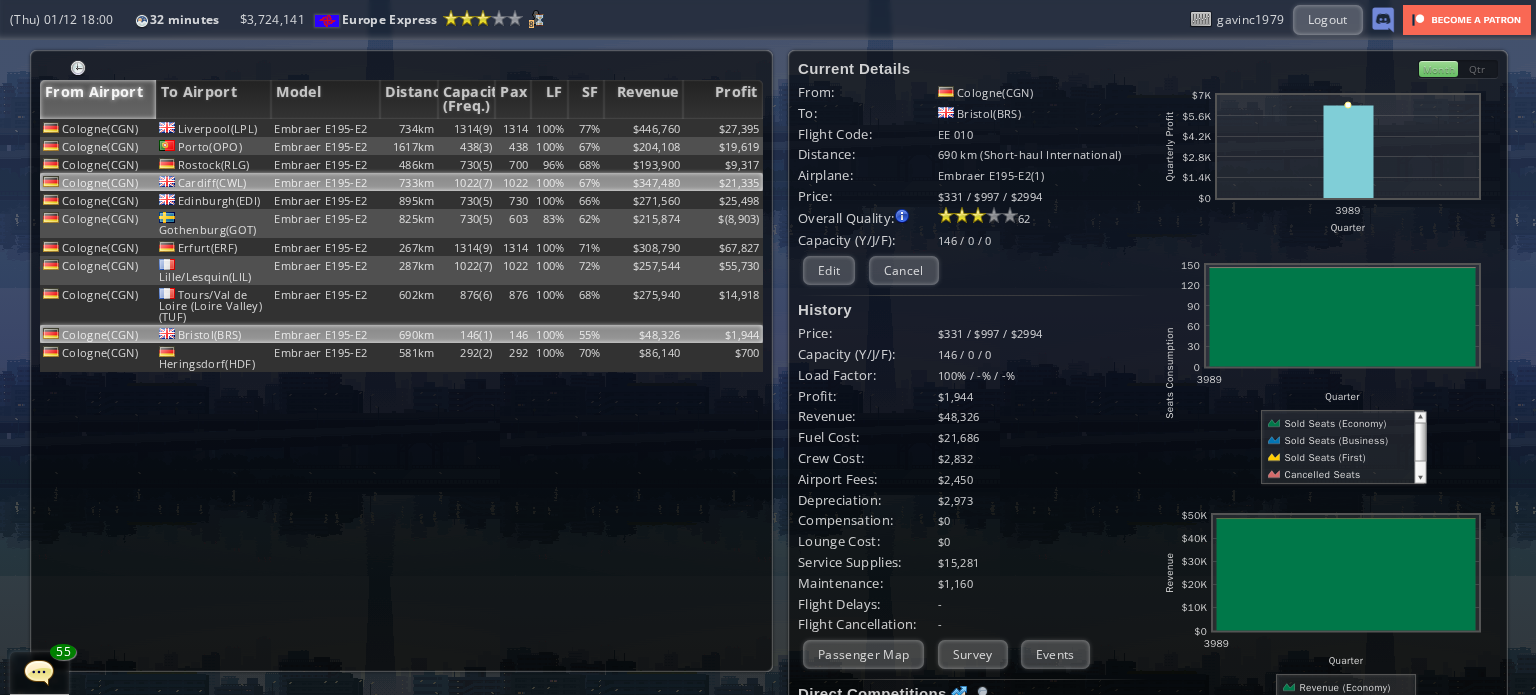click on "Embraer E195-E2" at bounding box center [325, 128] 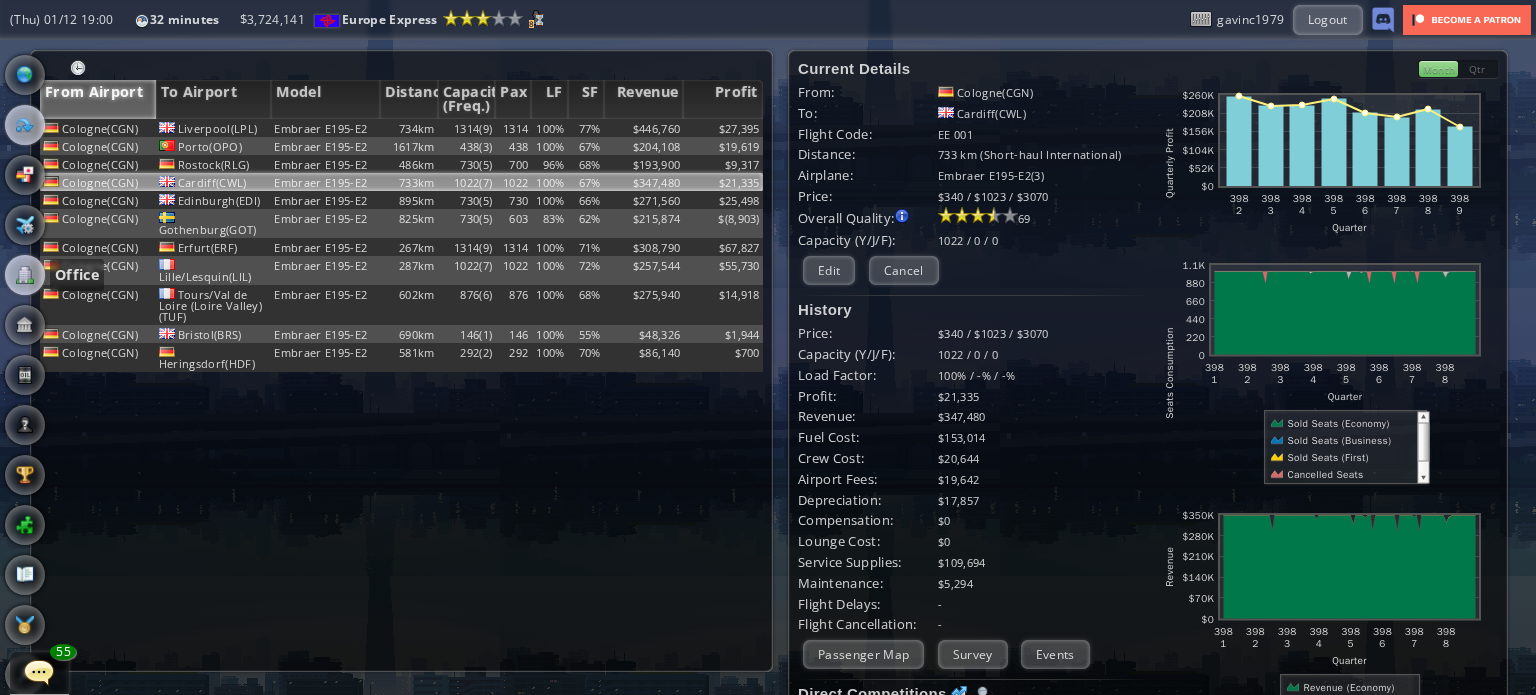 click at bounding box center (25, 275) 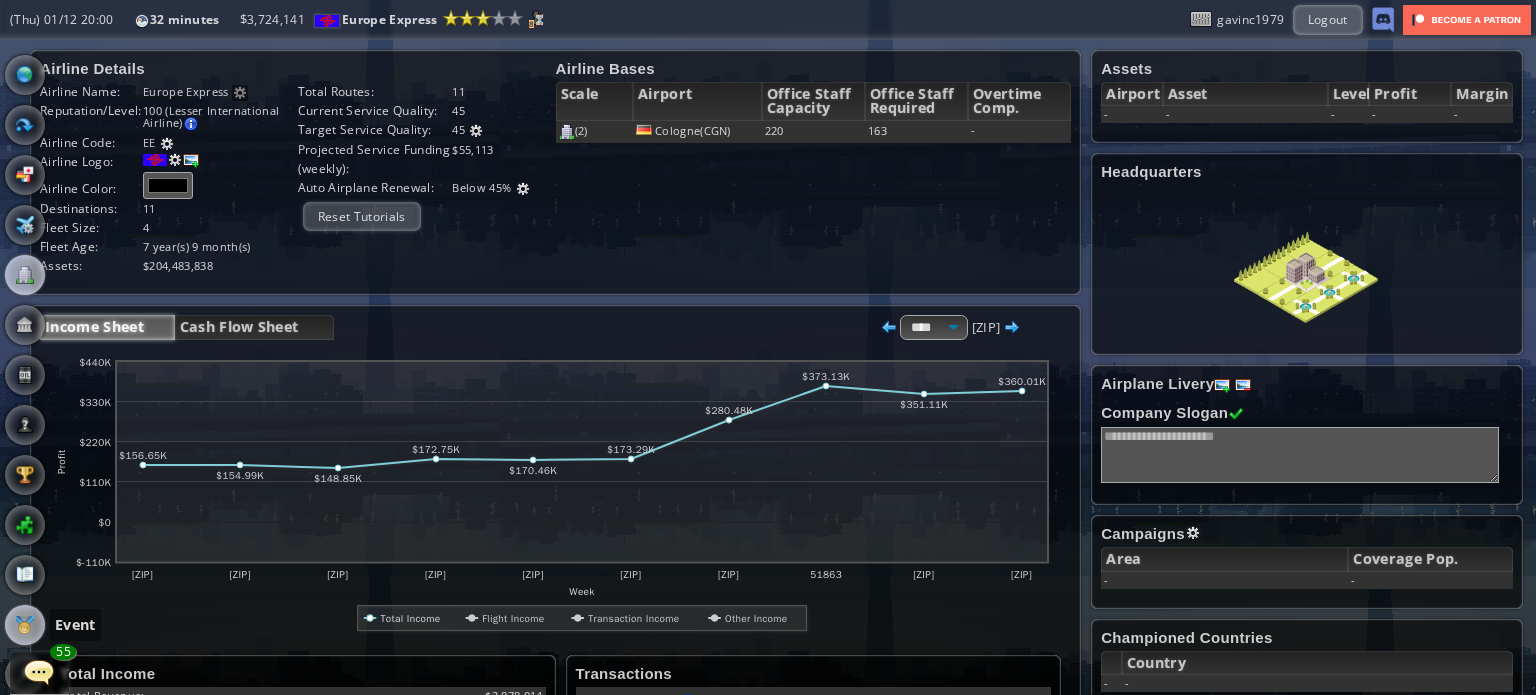 click at bounding box center [25, 625] 